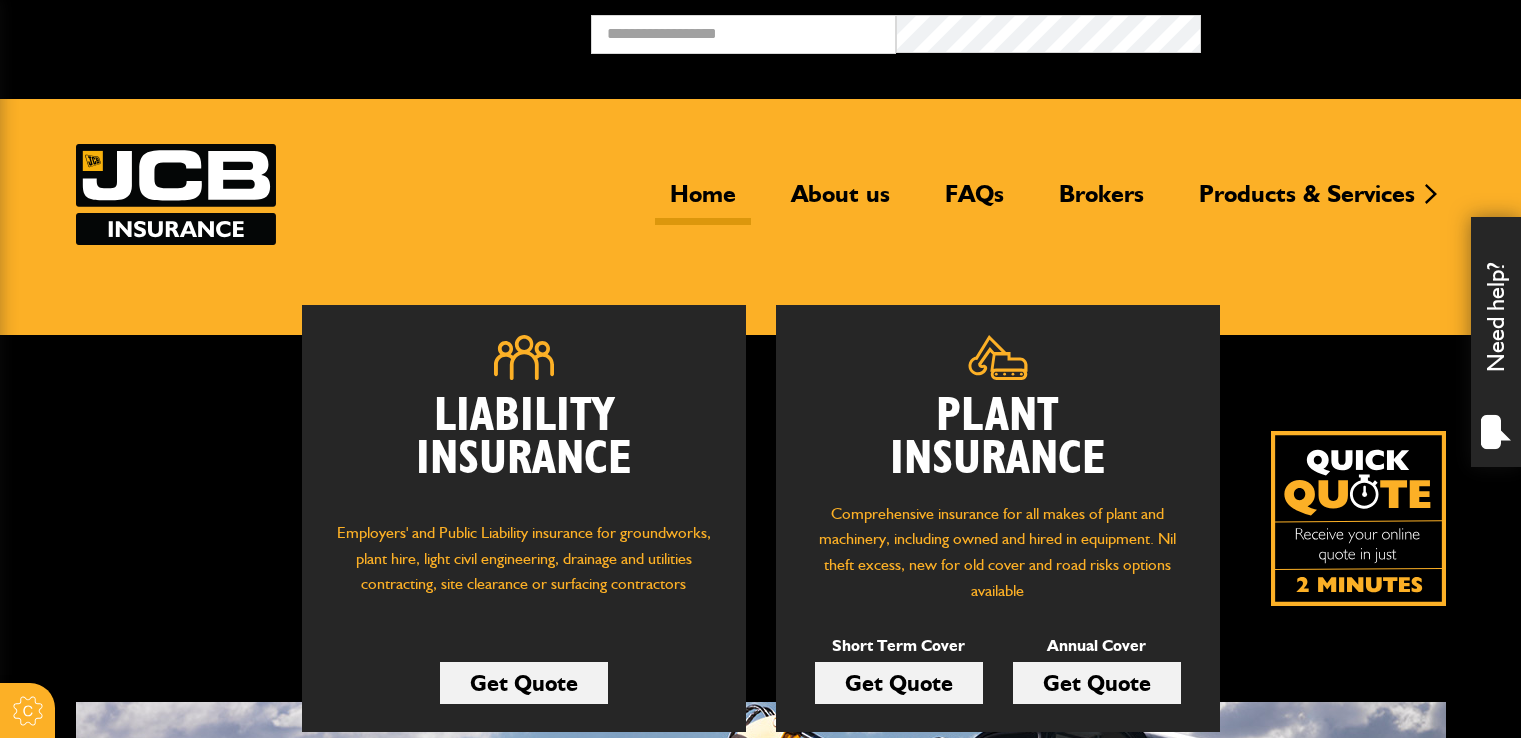 scroll, scrollTop: 0, scrollLeft: 0, axis: both 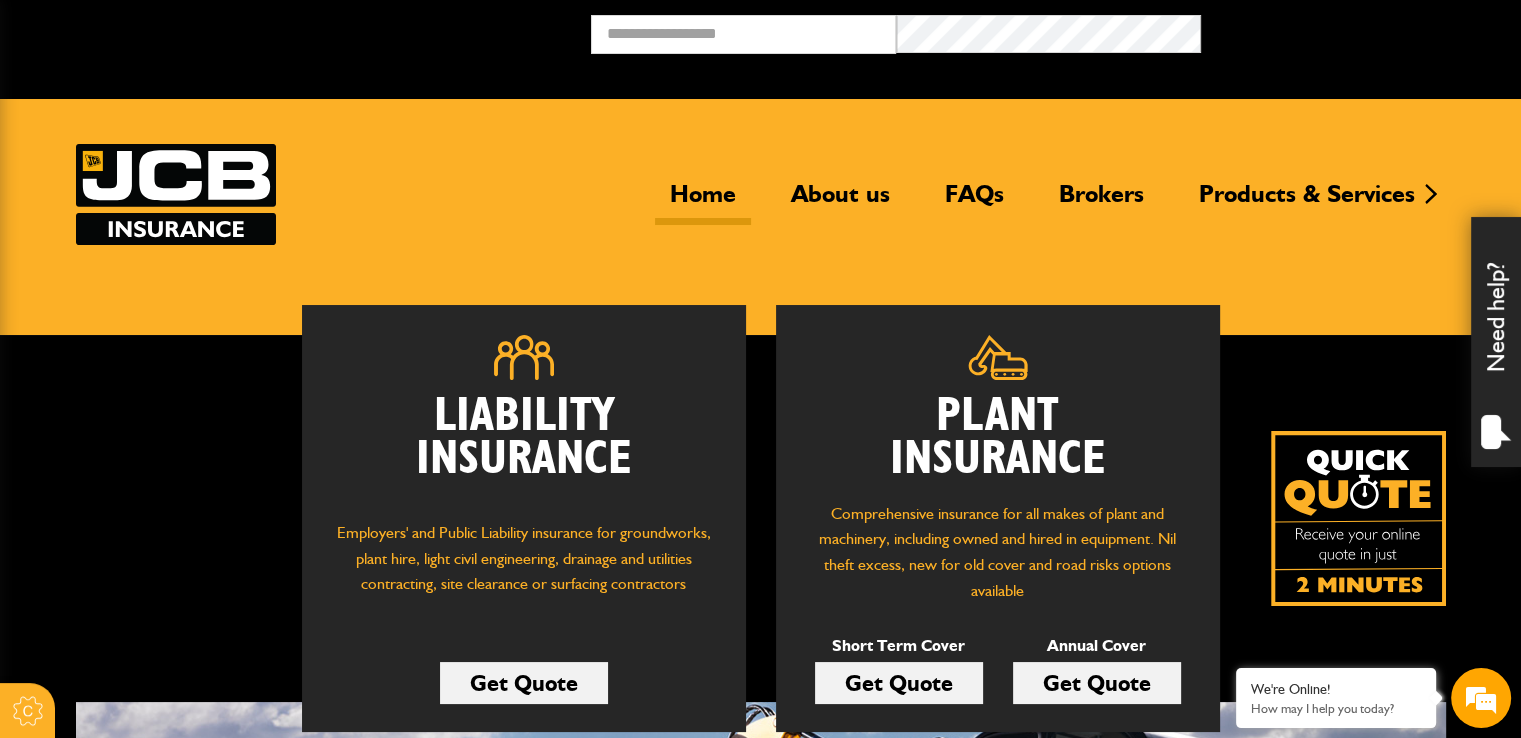 click on "Get Quote" at bounding box center (899, 683) 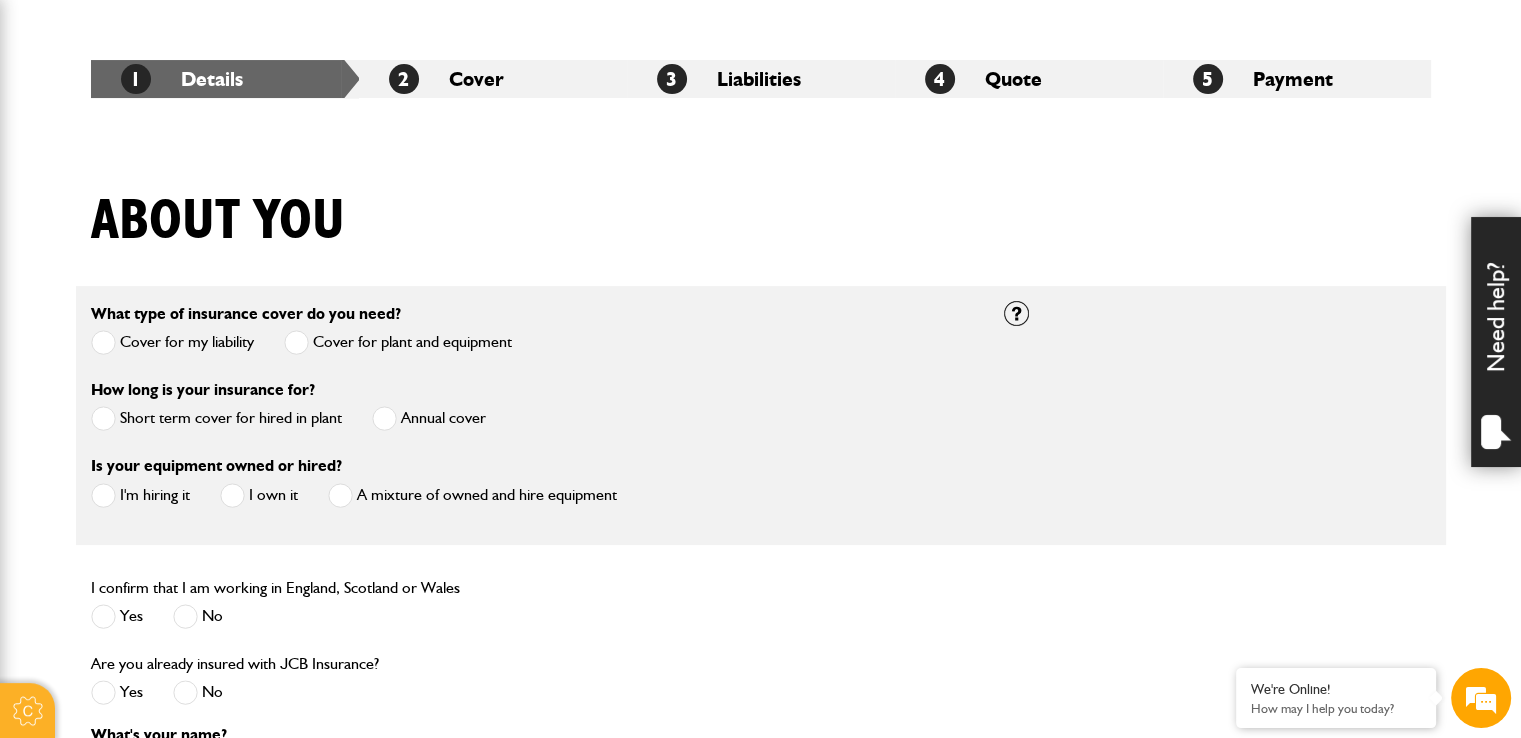 scroll, scrollTop: 336, scrollLeft: 0, axis: vertical 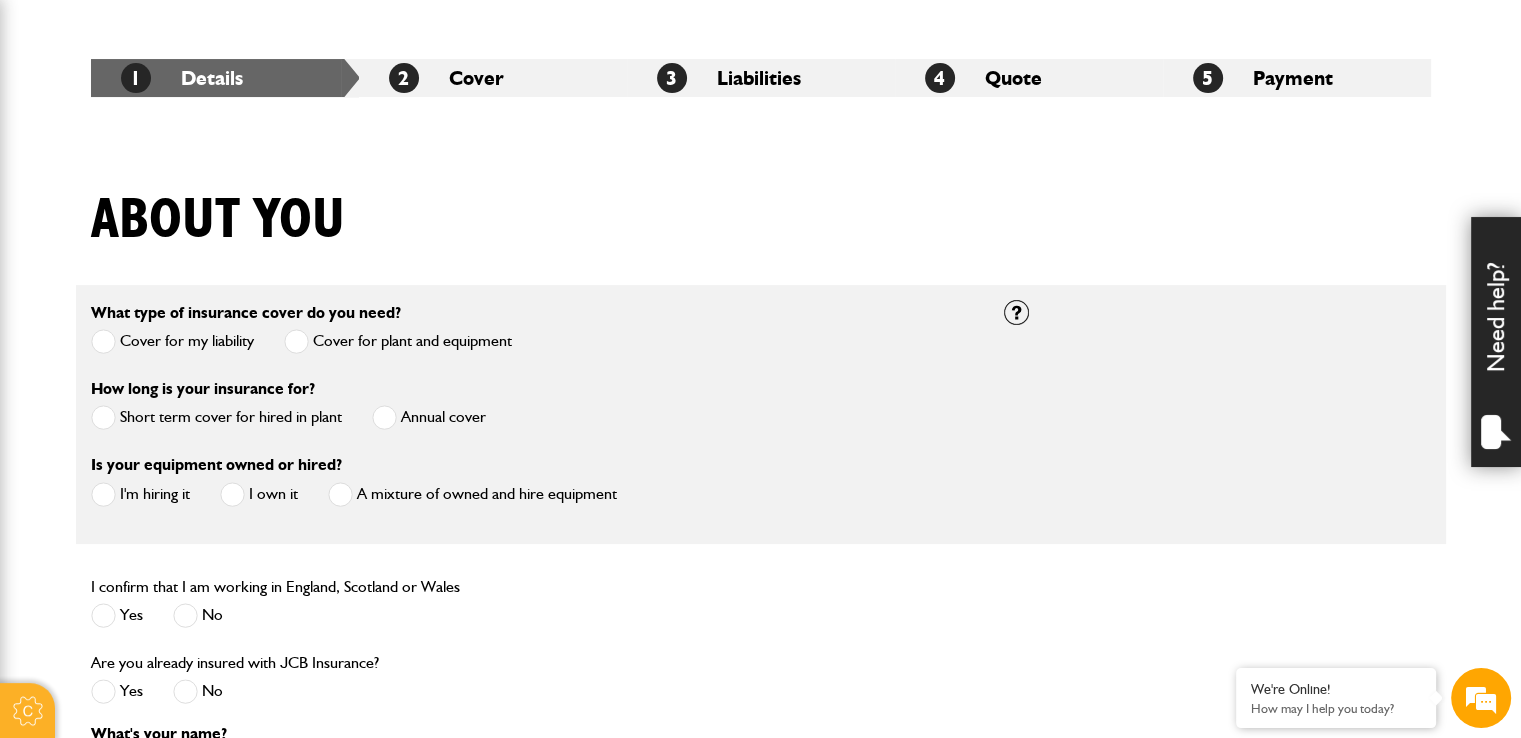 click at bounding box center (103, 417) 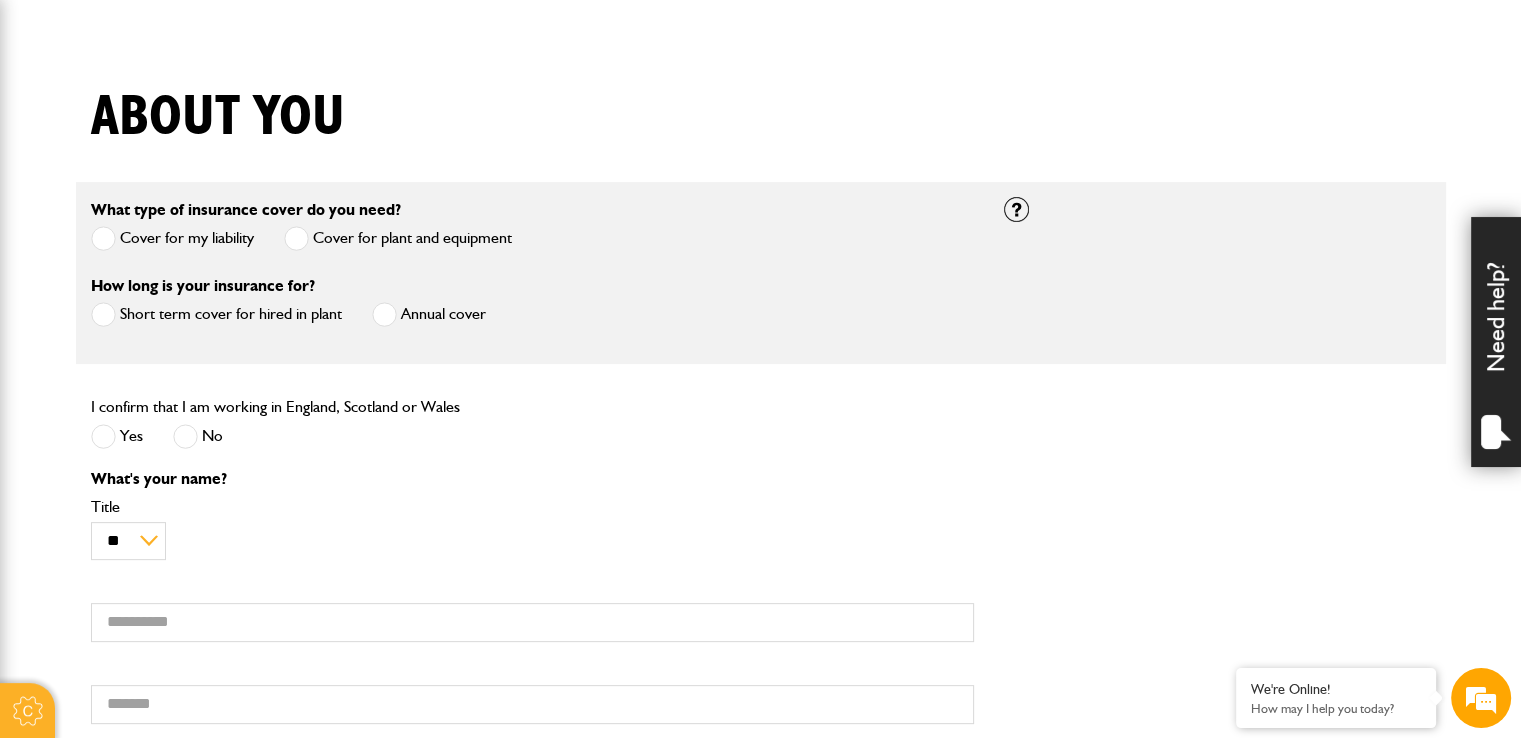 scroll, scrollTop: 440, scrollLeft: 0, axis: vertical 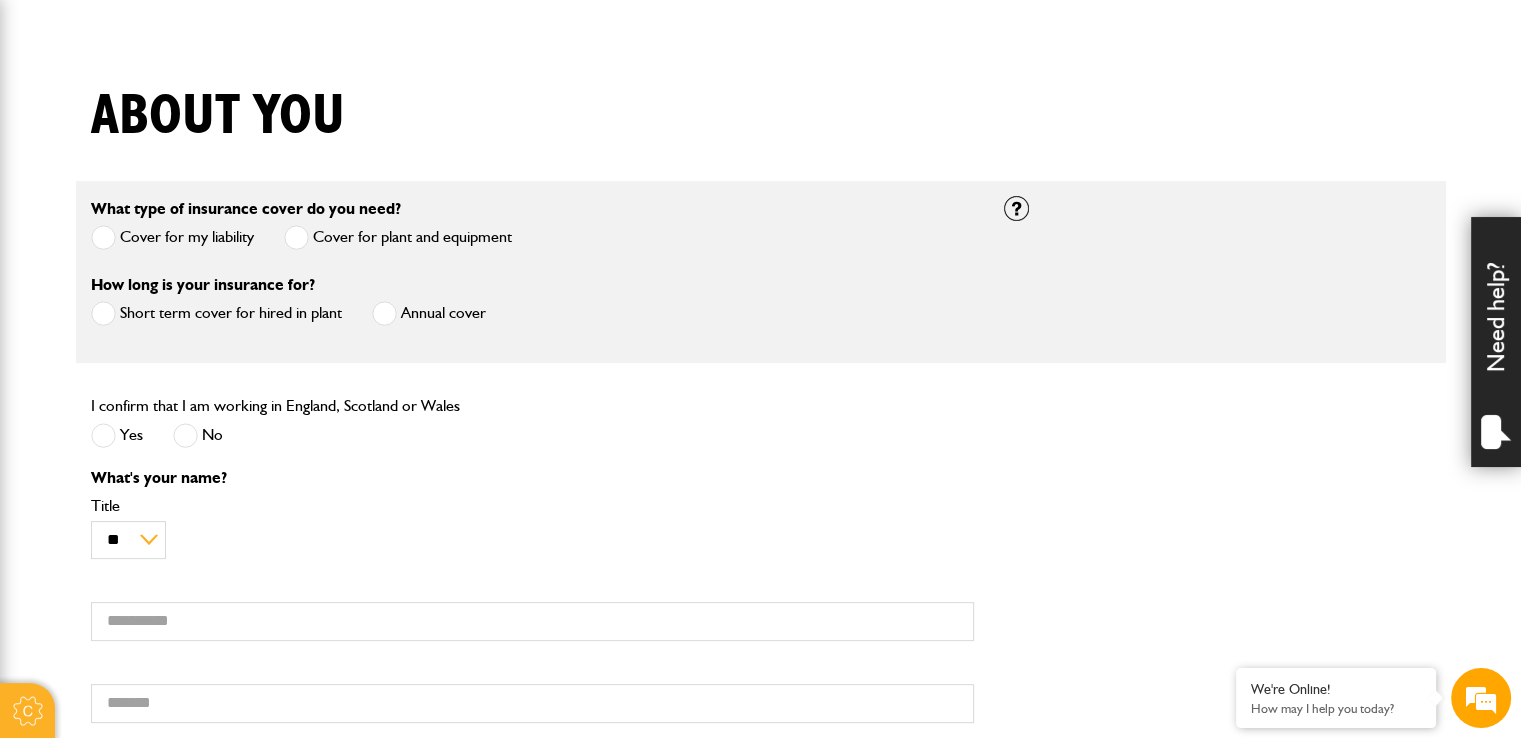 click at bounding box center [103, 435] 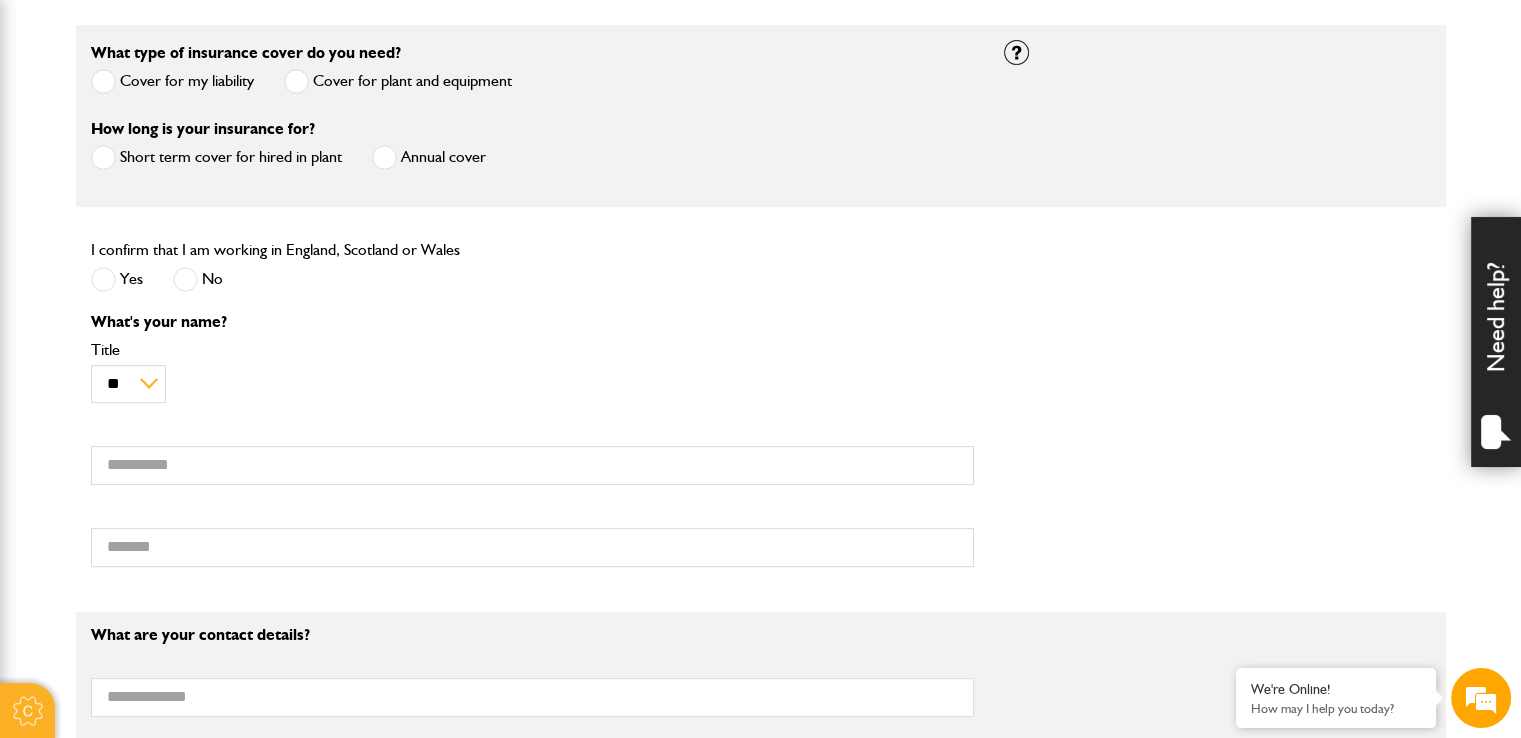 scroll, scrollTop: 600, scrollLeft: 0, axis: vertical 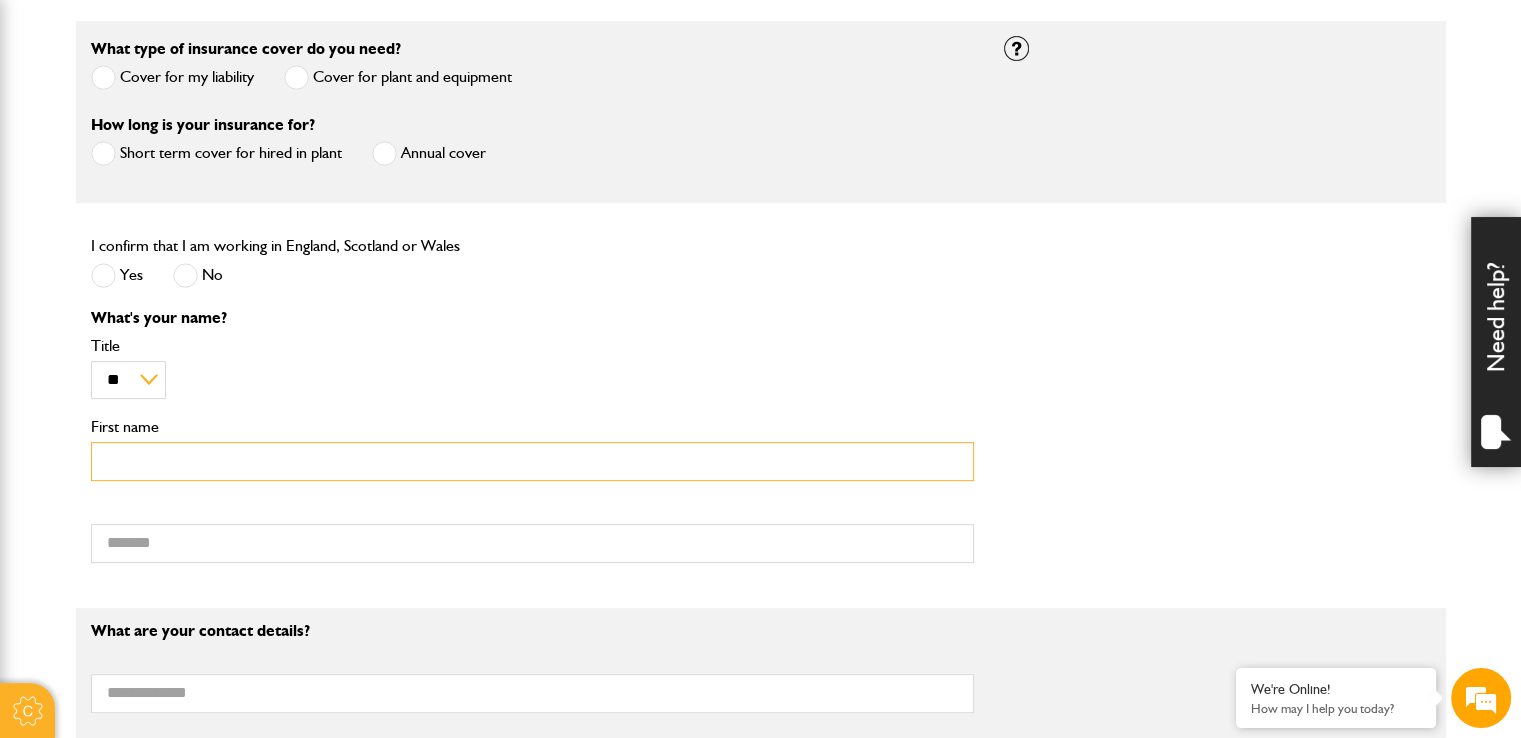 click on "First name" at bounding box center [532, 461] 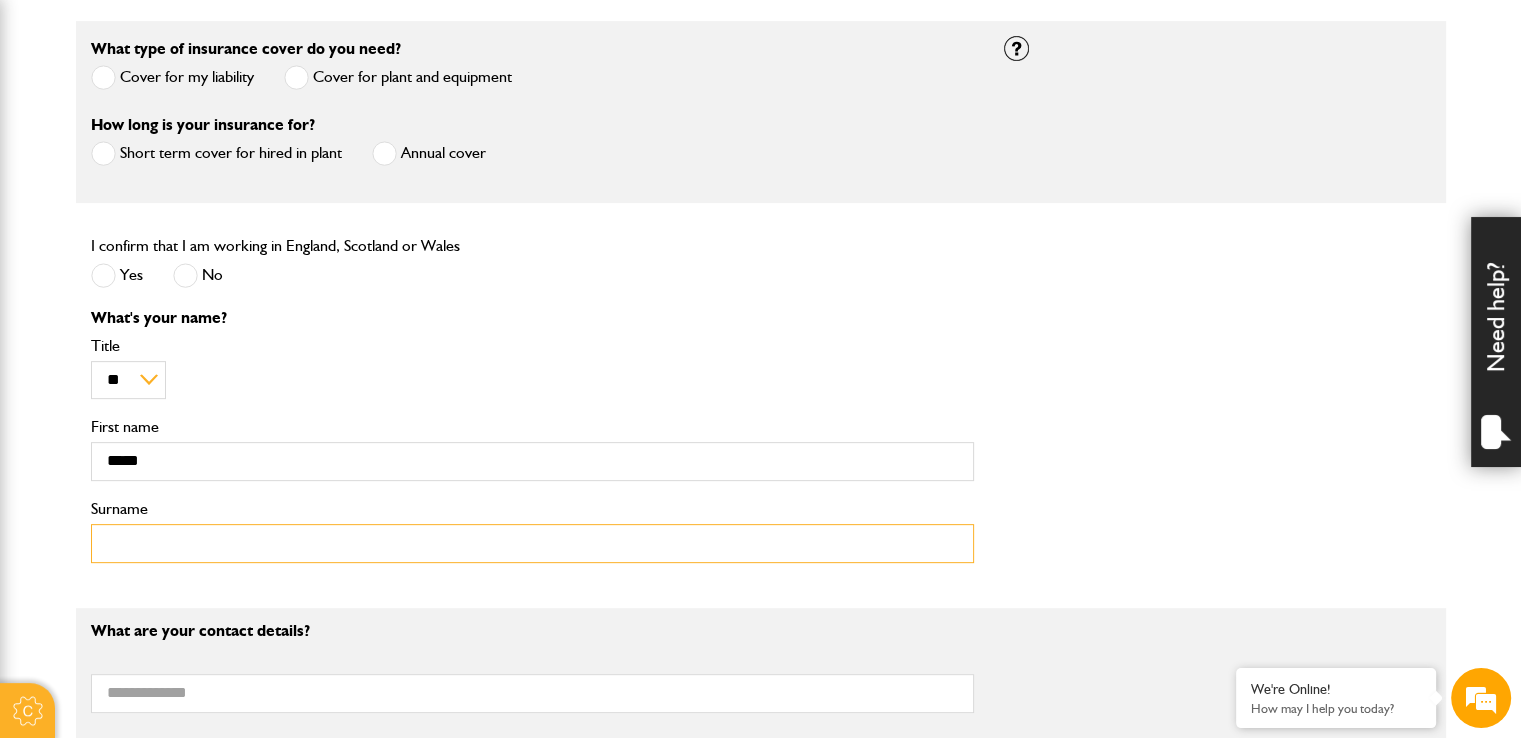 click on "Surname" at bounding box center (532, 543) 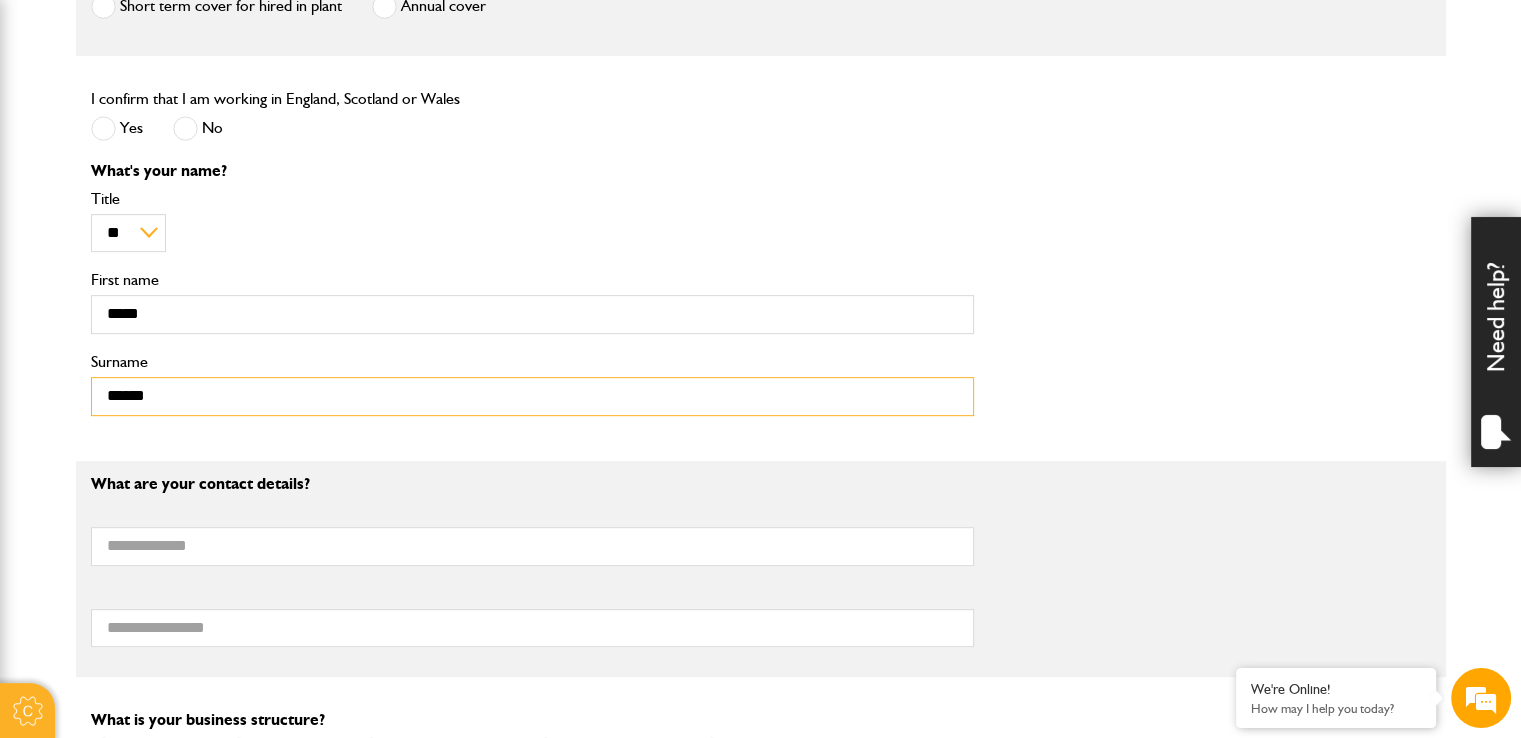 scroll, scrollTop: 746, scrollLeft: 0, axis: vertical 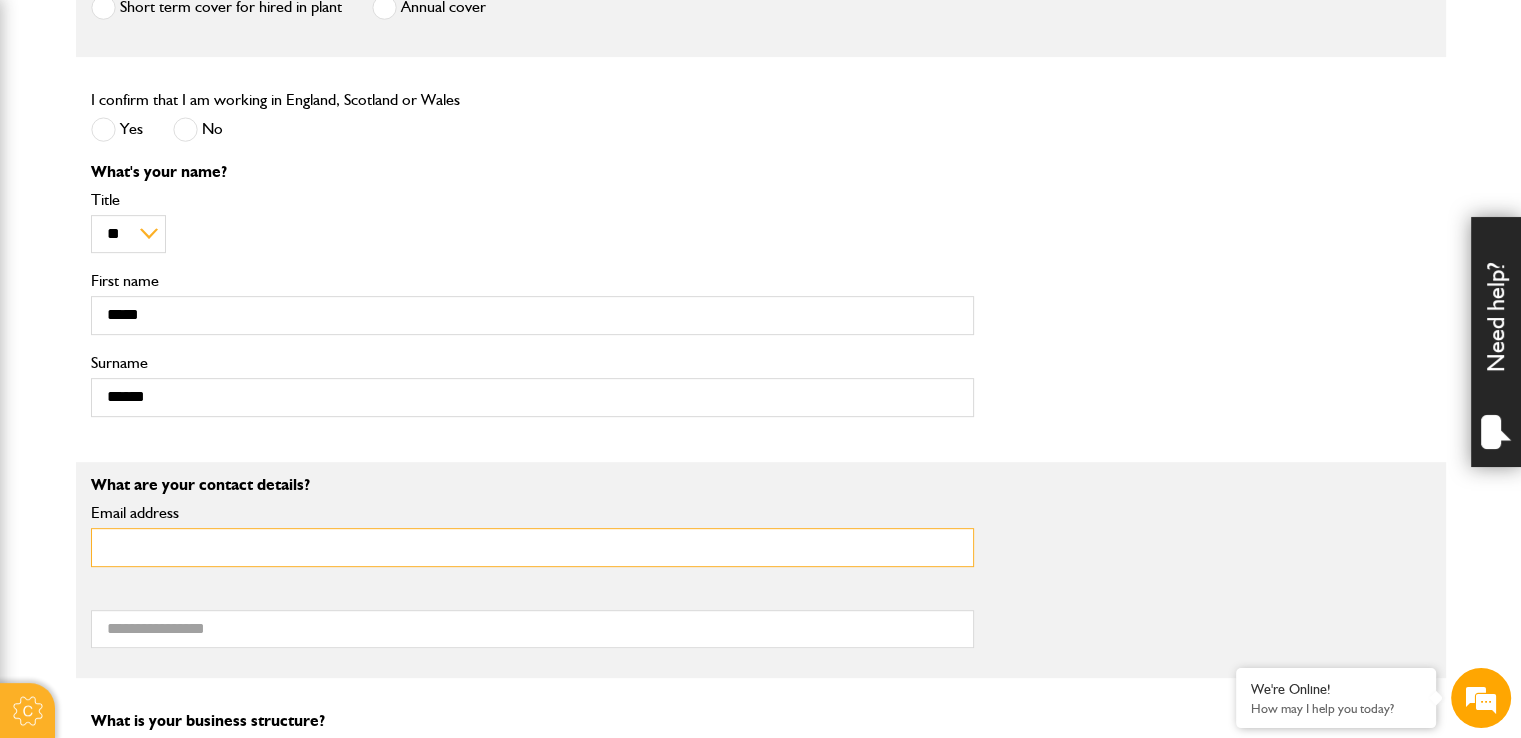 click on "Email address" at bounding box center [532, 547] 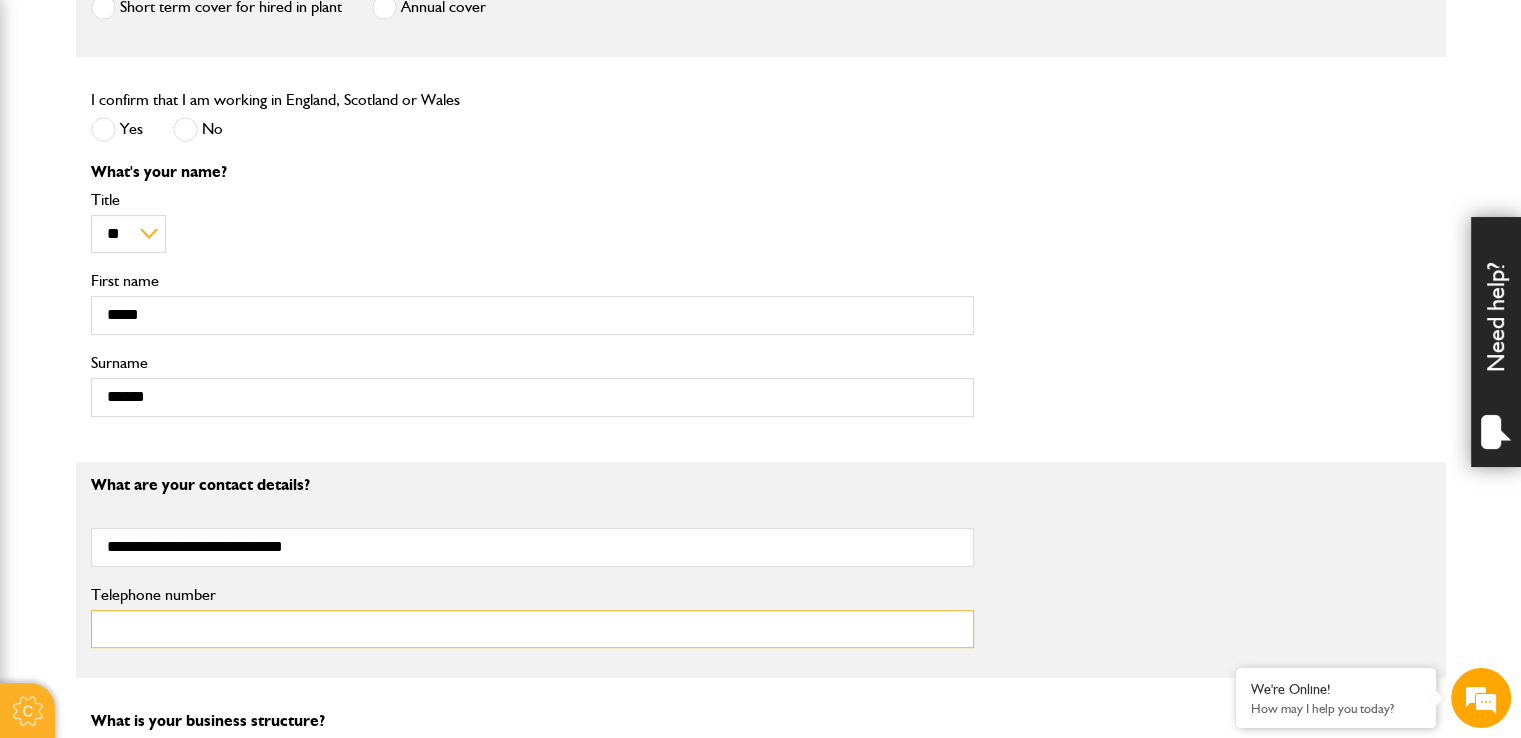 click on "Telephone number" at bounding box center [532, 629] 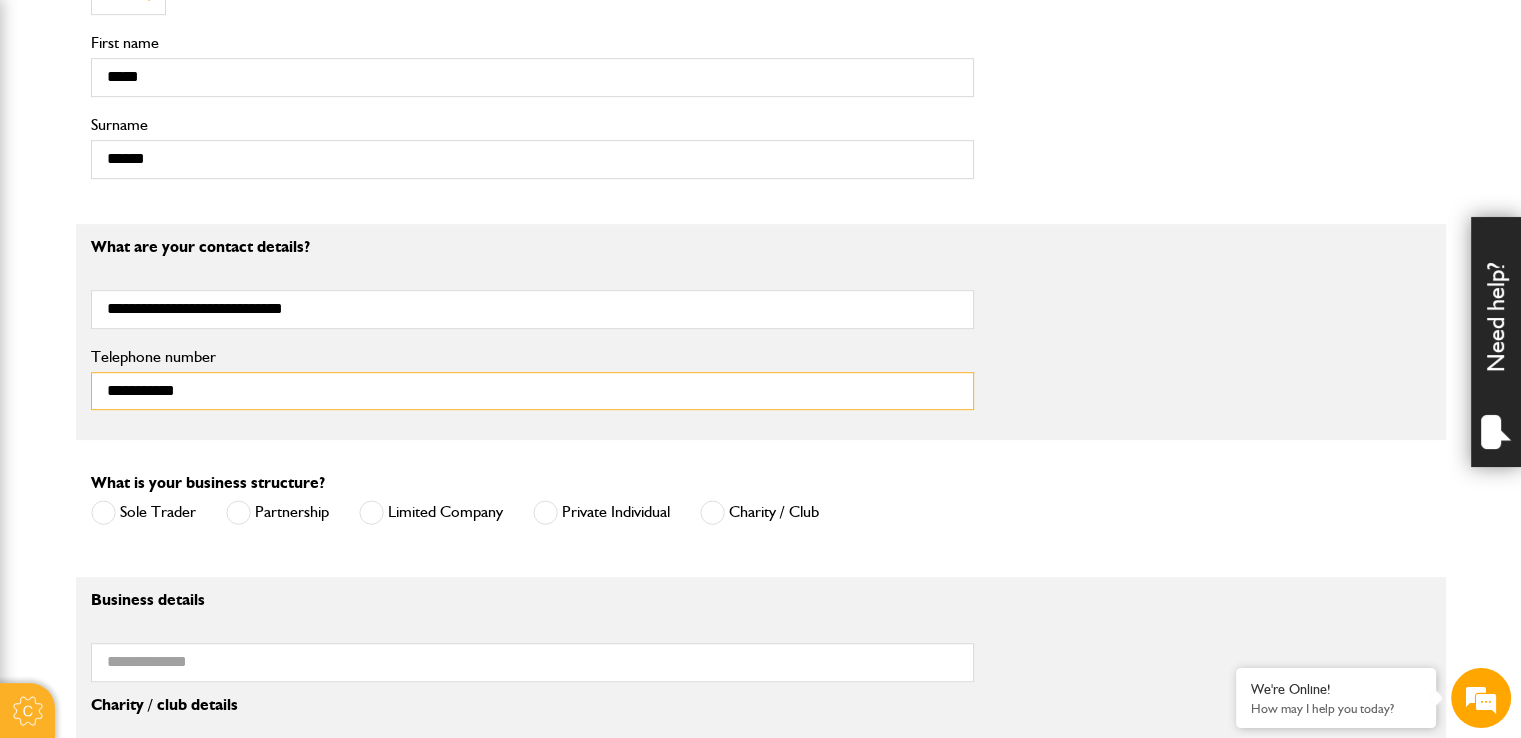 scroll, scrollTop: 987, scrollLeft: 0, axis: vertical 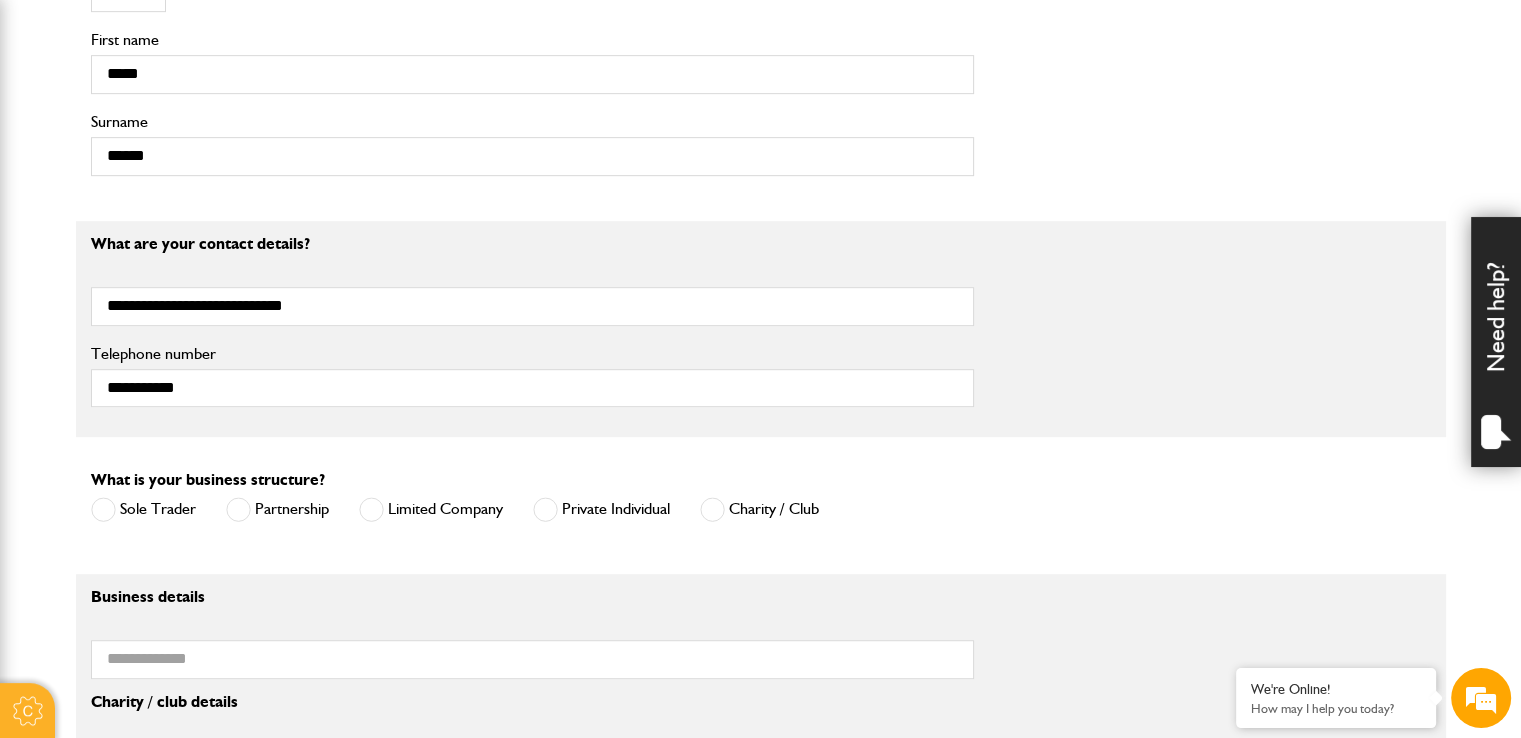 click at bounding box center [371, 509] 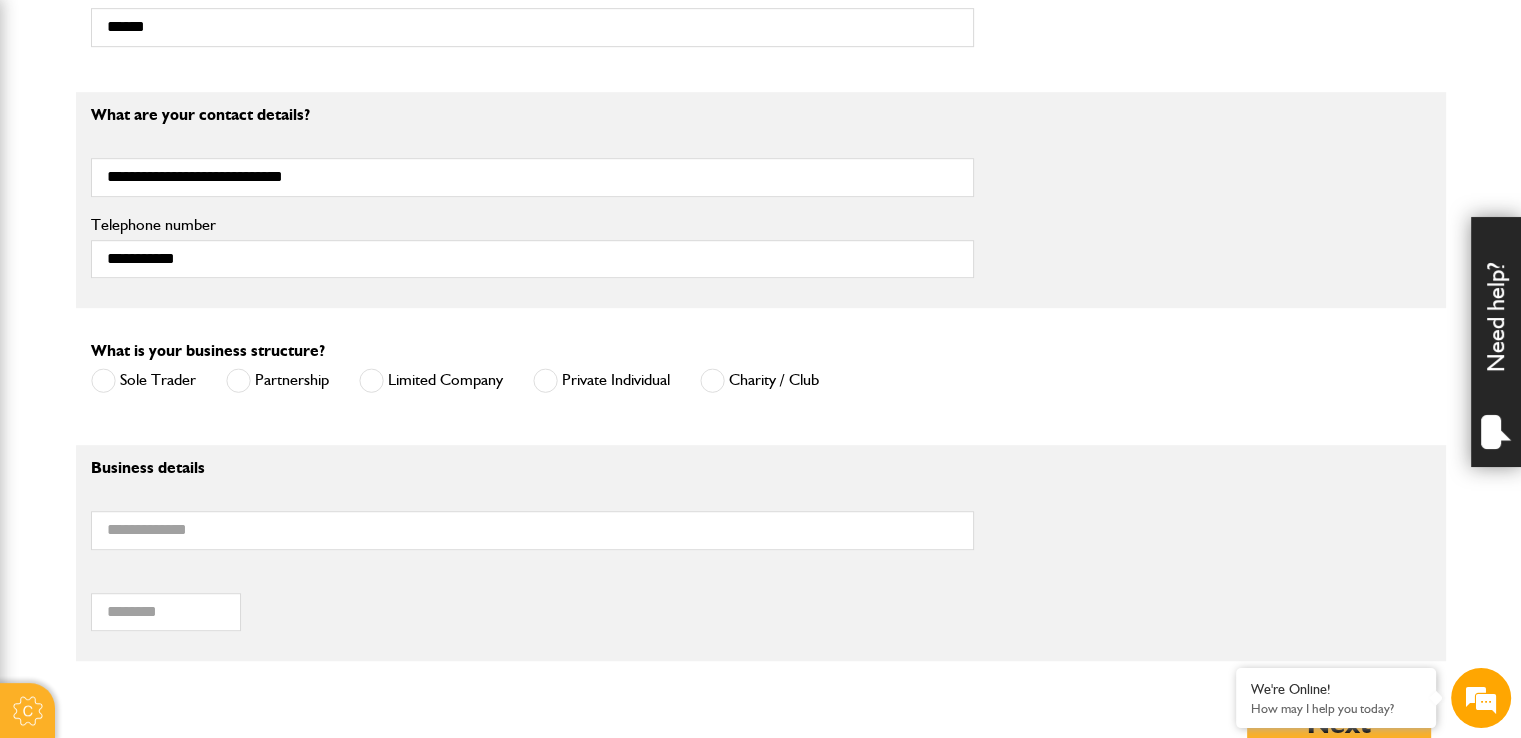 scroll, scrollTop: 1123, scrollLeft: 0, axis: vertical 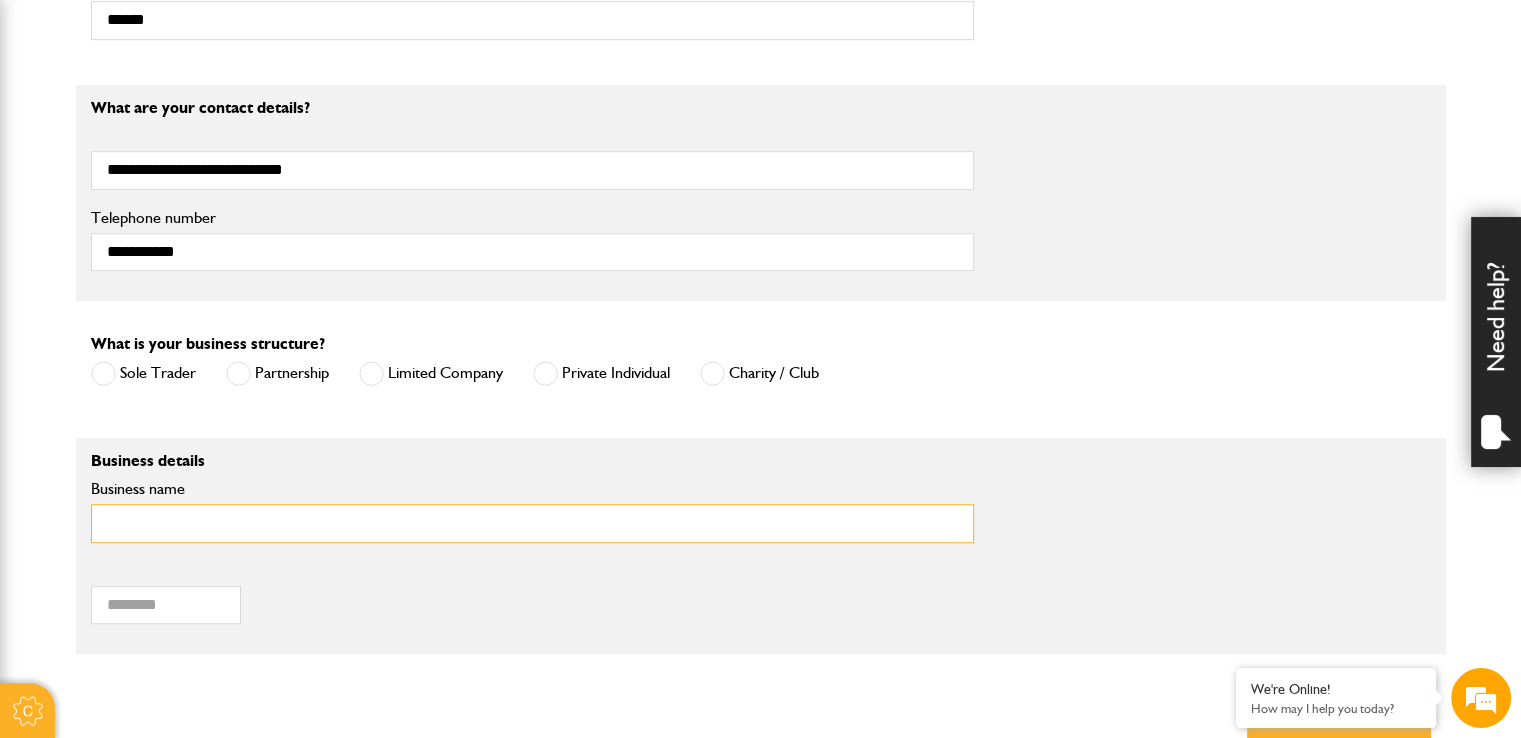 click on "Business name" at bounding box center (532, 523) 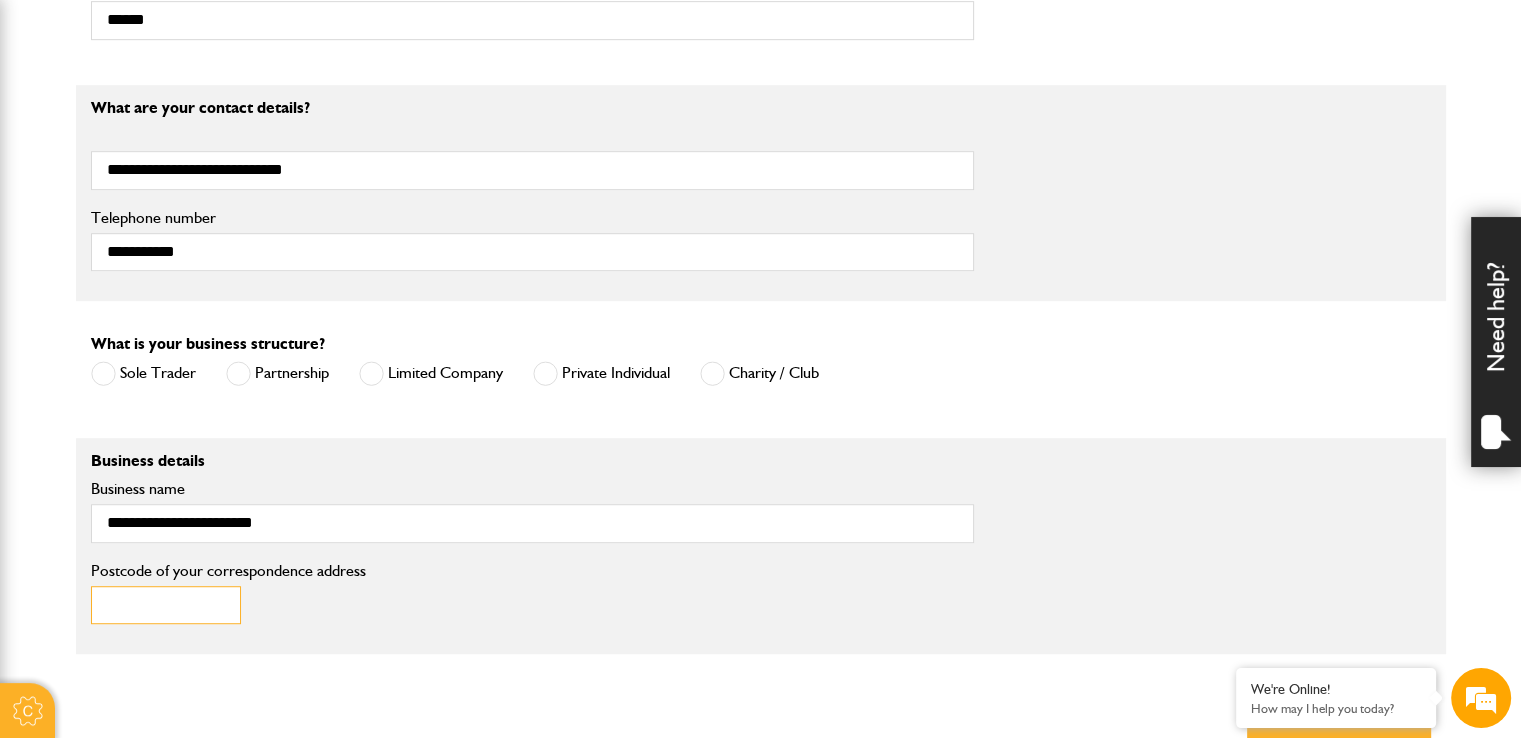 click on "Postcode of your correspondence address" at bounding box center (166, 605) 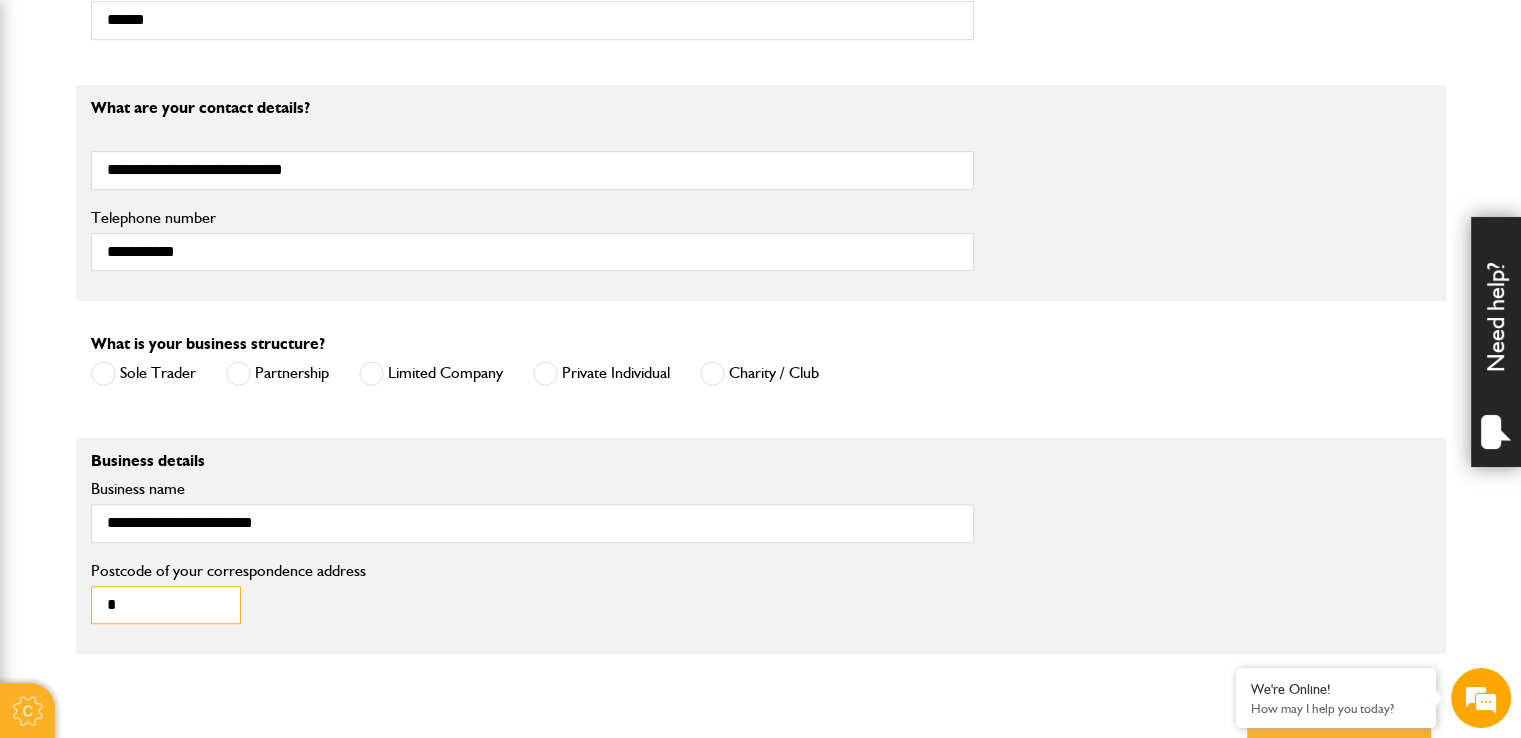type on "*******" 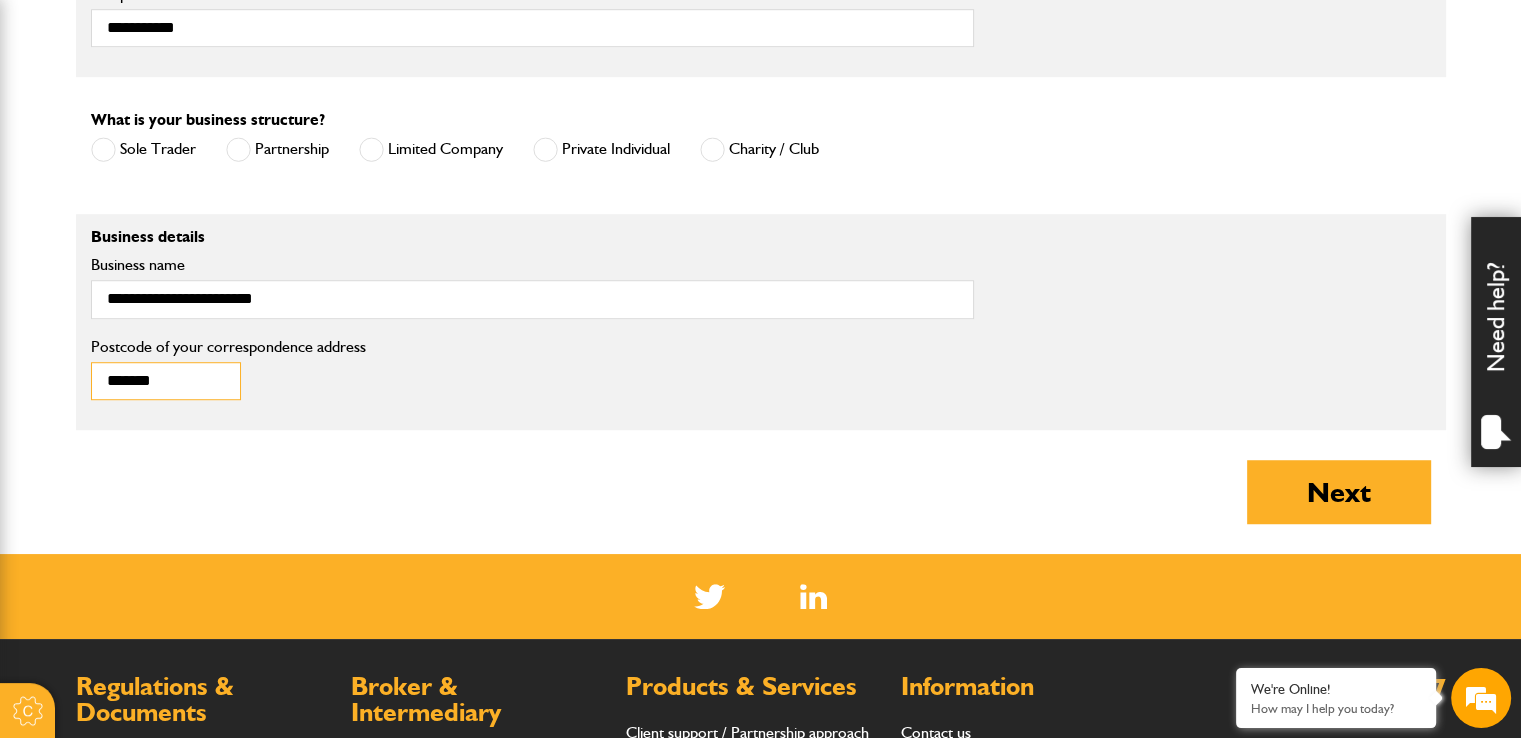 scroll, scrollTop: 1348, scrollLeft: 0, axis: vertical 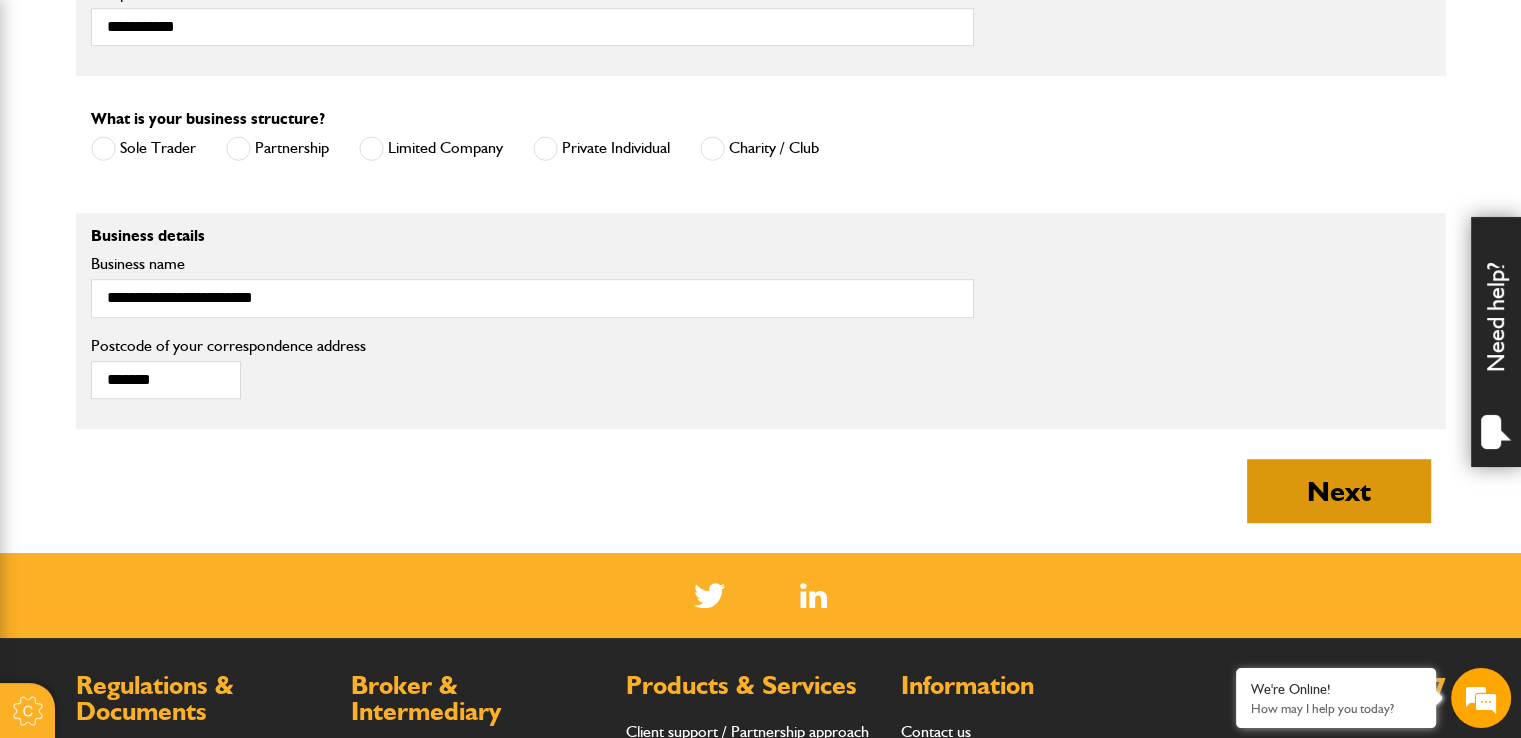 click on "Next" at bounding box center [1339, 491] 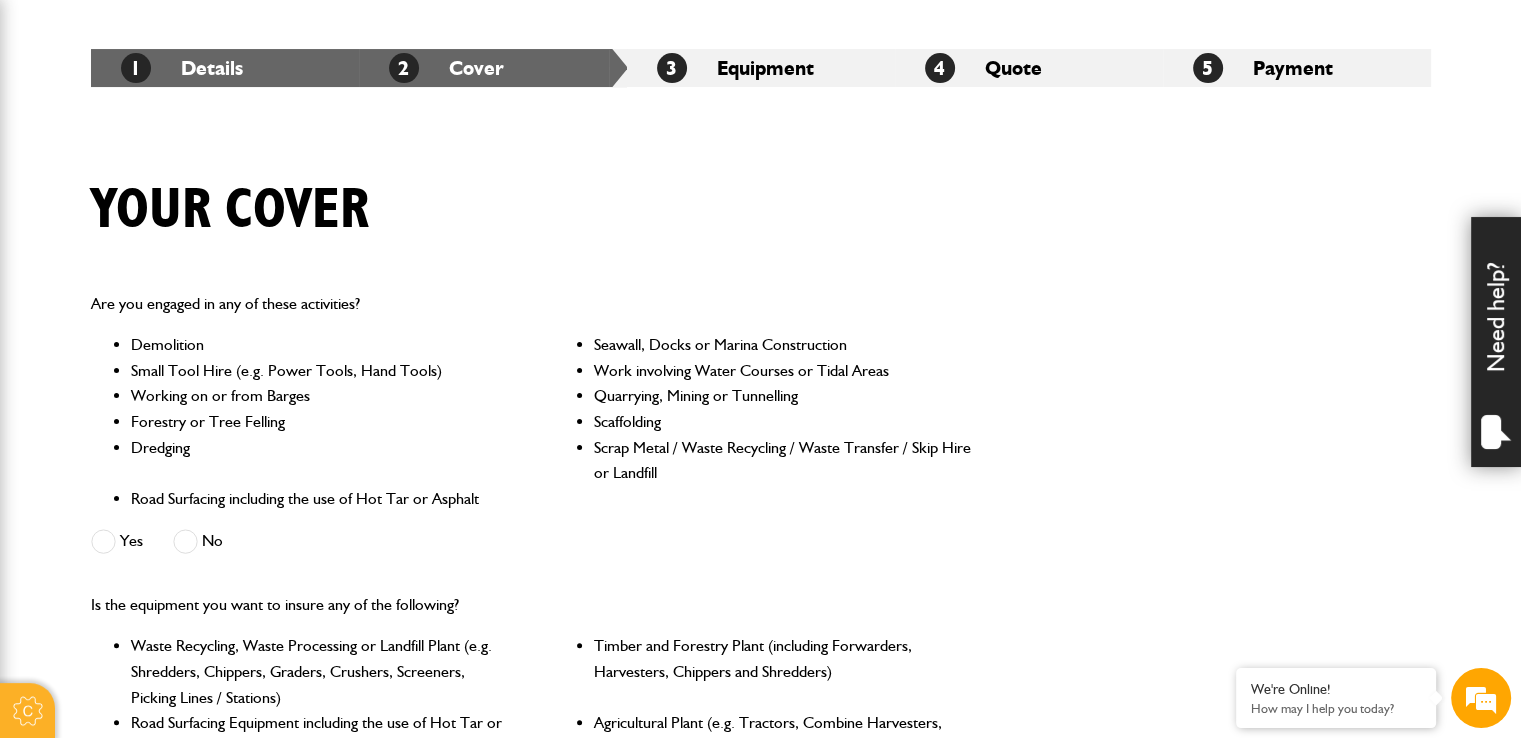 scroll, scrollTop: 351, scrollLeft: 0, axis: vertical 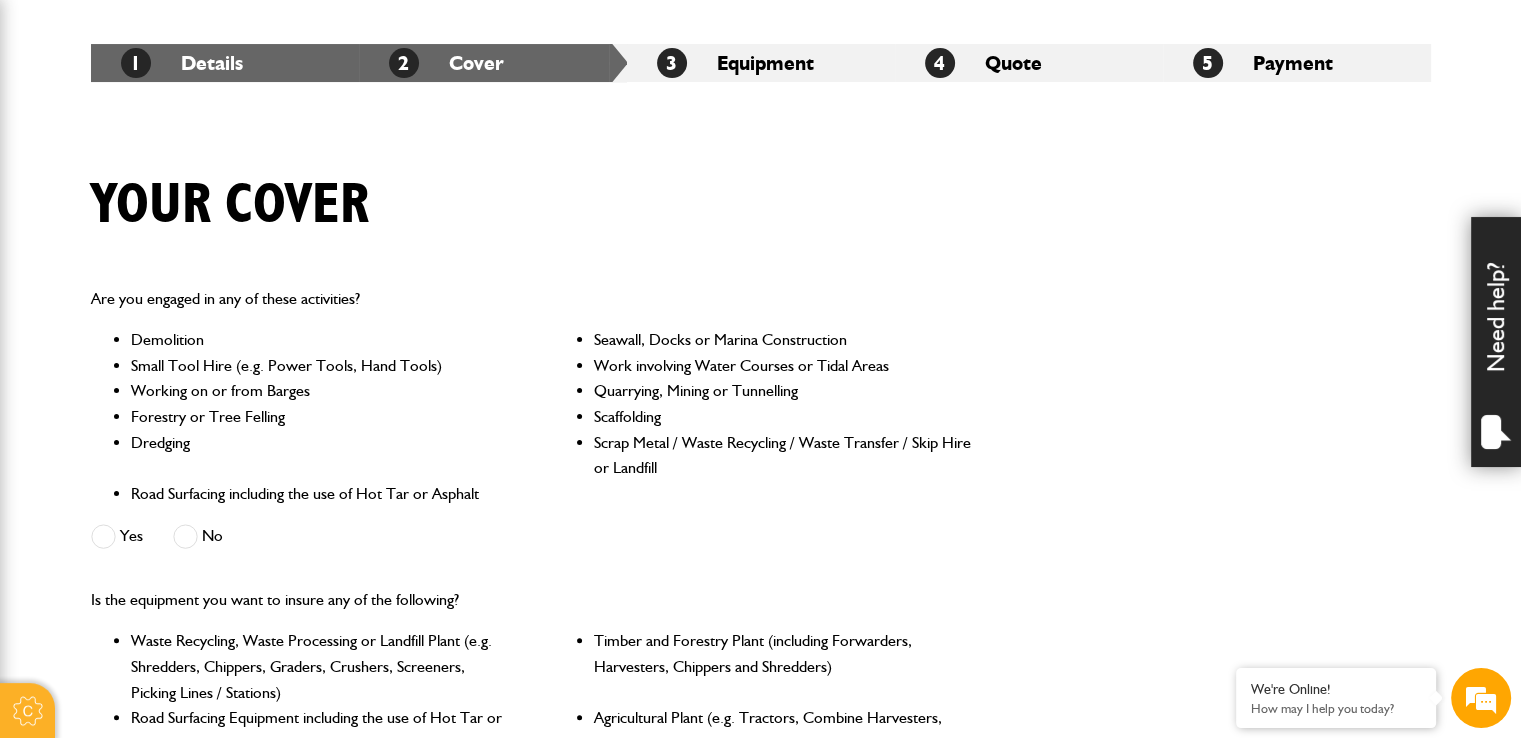 click at bounding box center (185, 536) 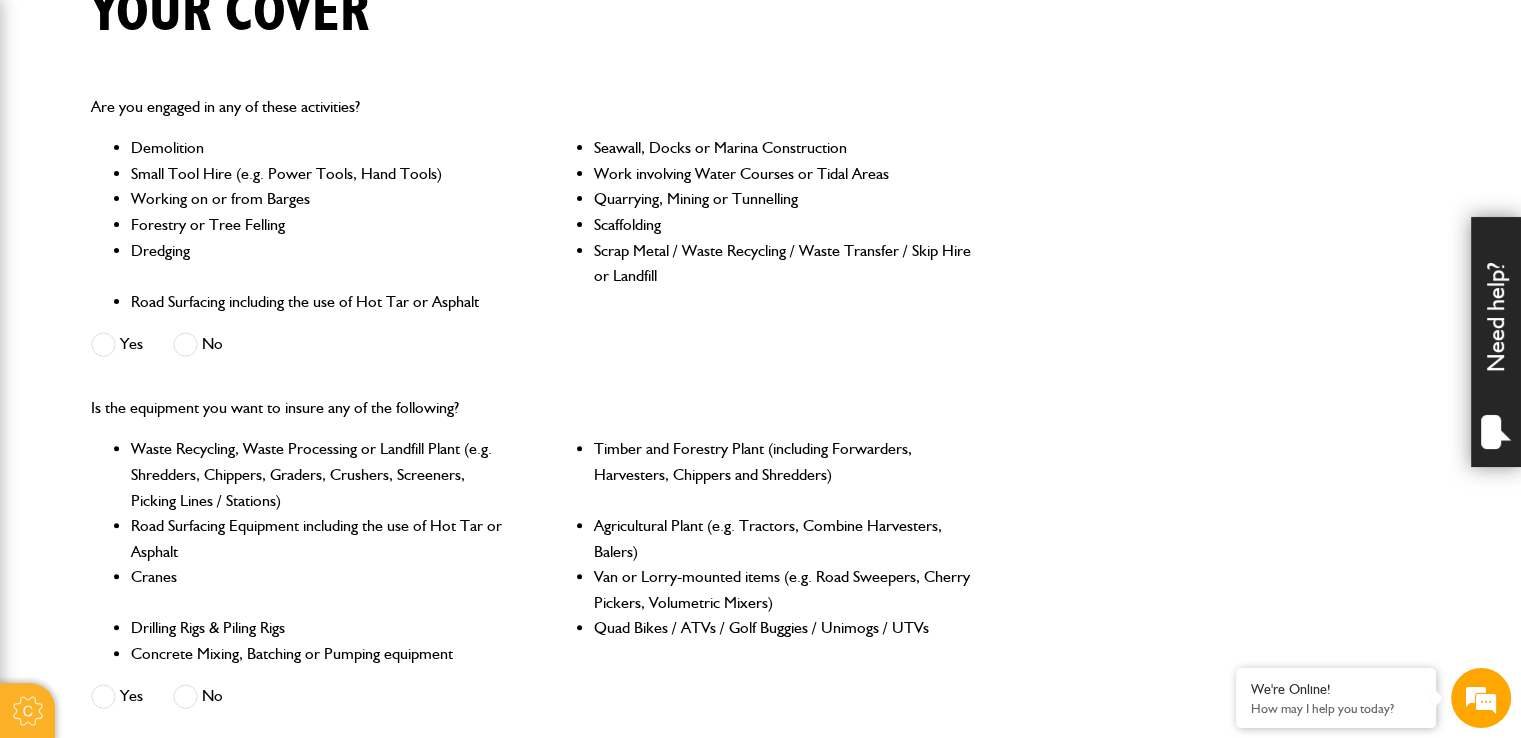 scroll, scrollTop: 559, scrollLeft: 0, axis: vertical 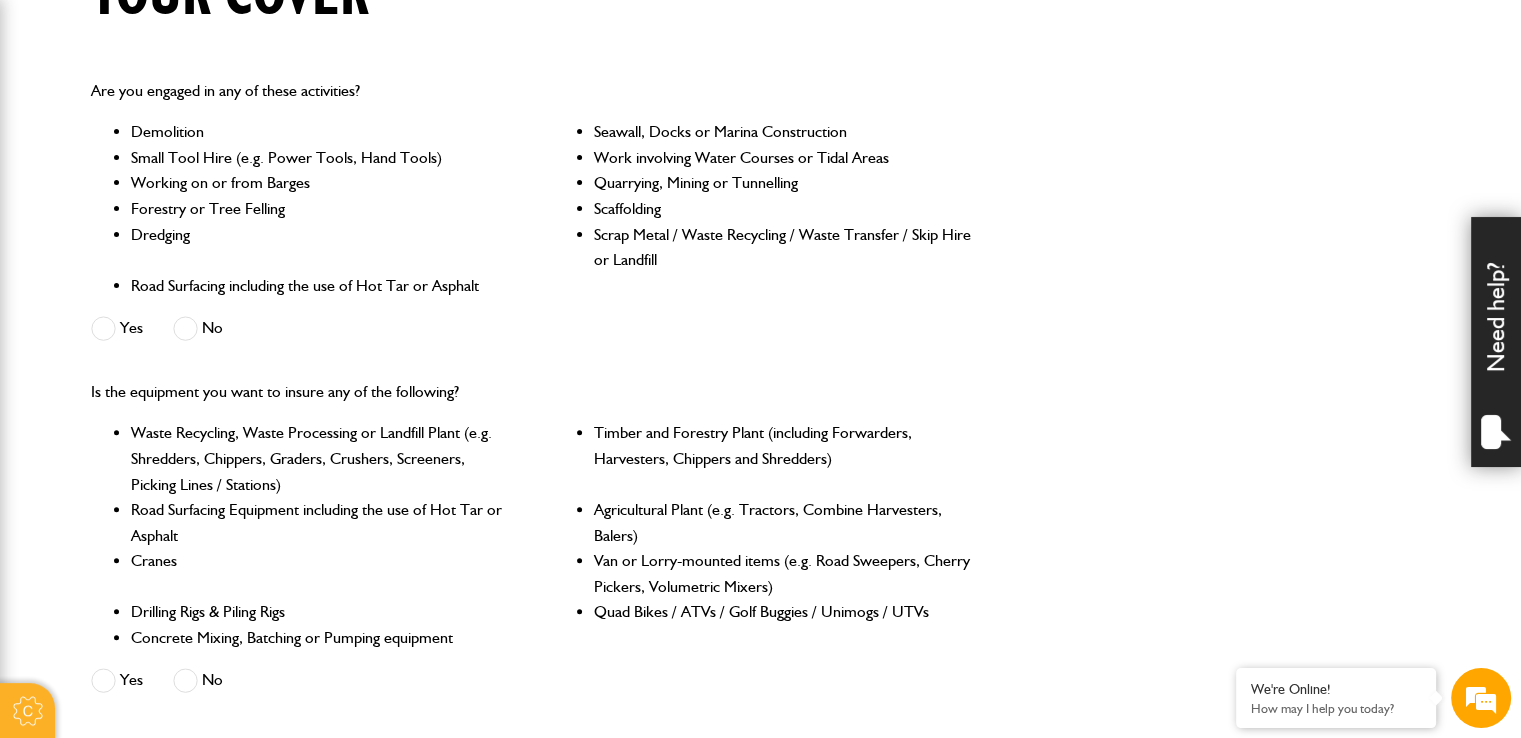 click on "Cranes" at bounding box center [320, 573] 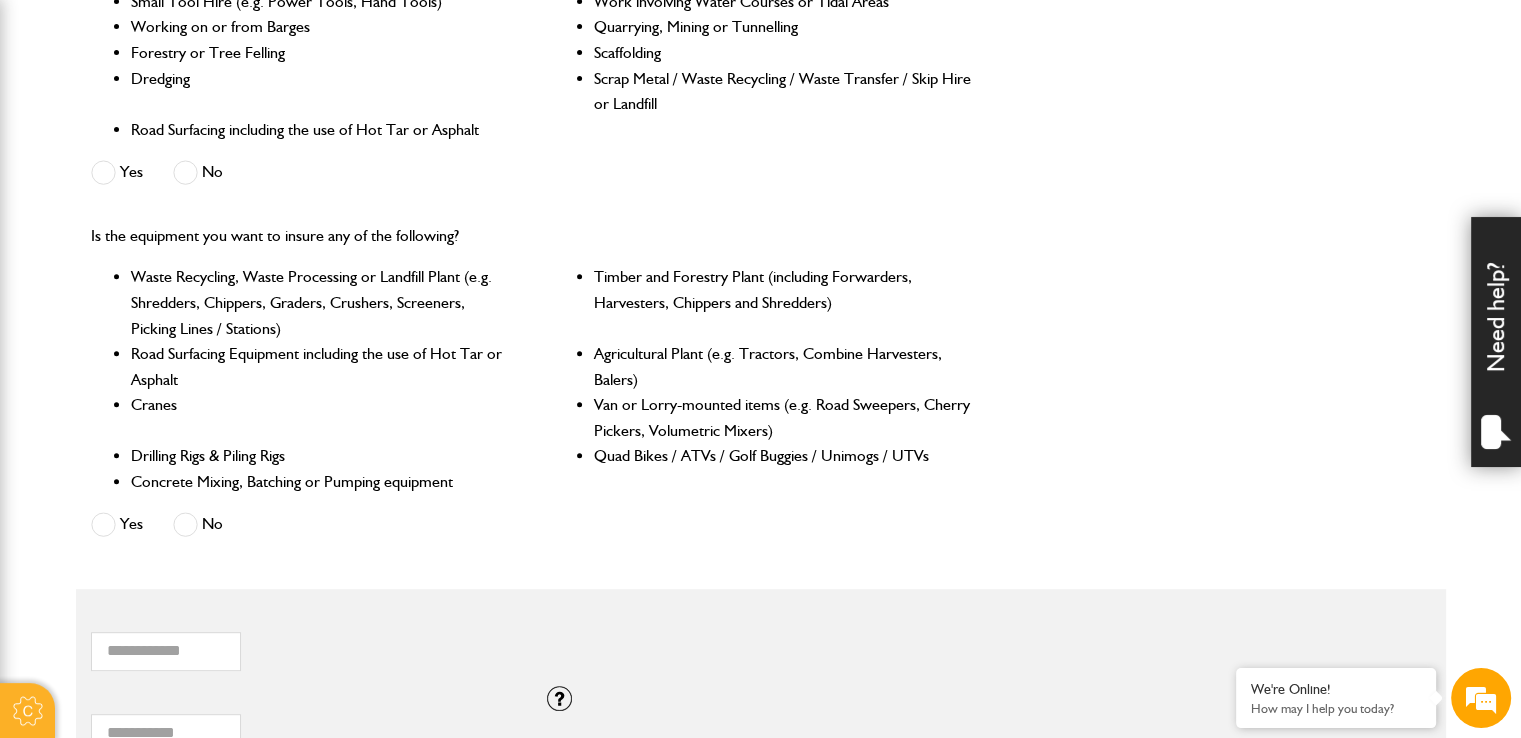 scroll, scrollTop: 716, scrollLeft: 0, axis: vertical 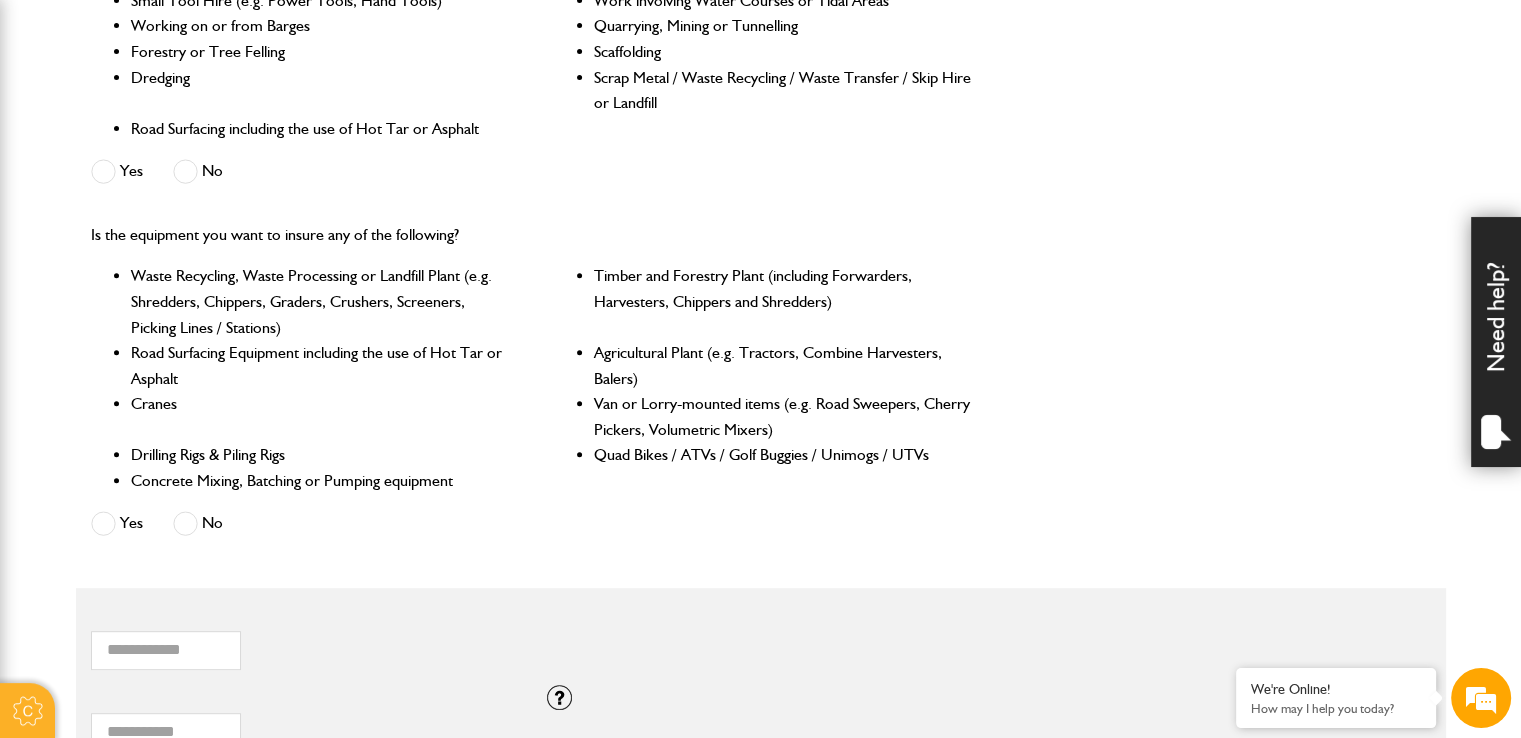 click at bounding box center (185, 523) 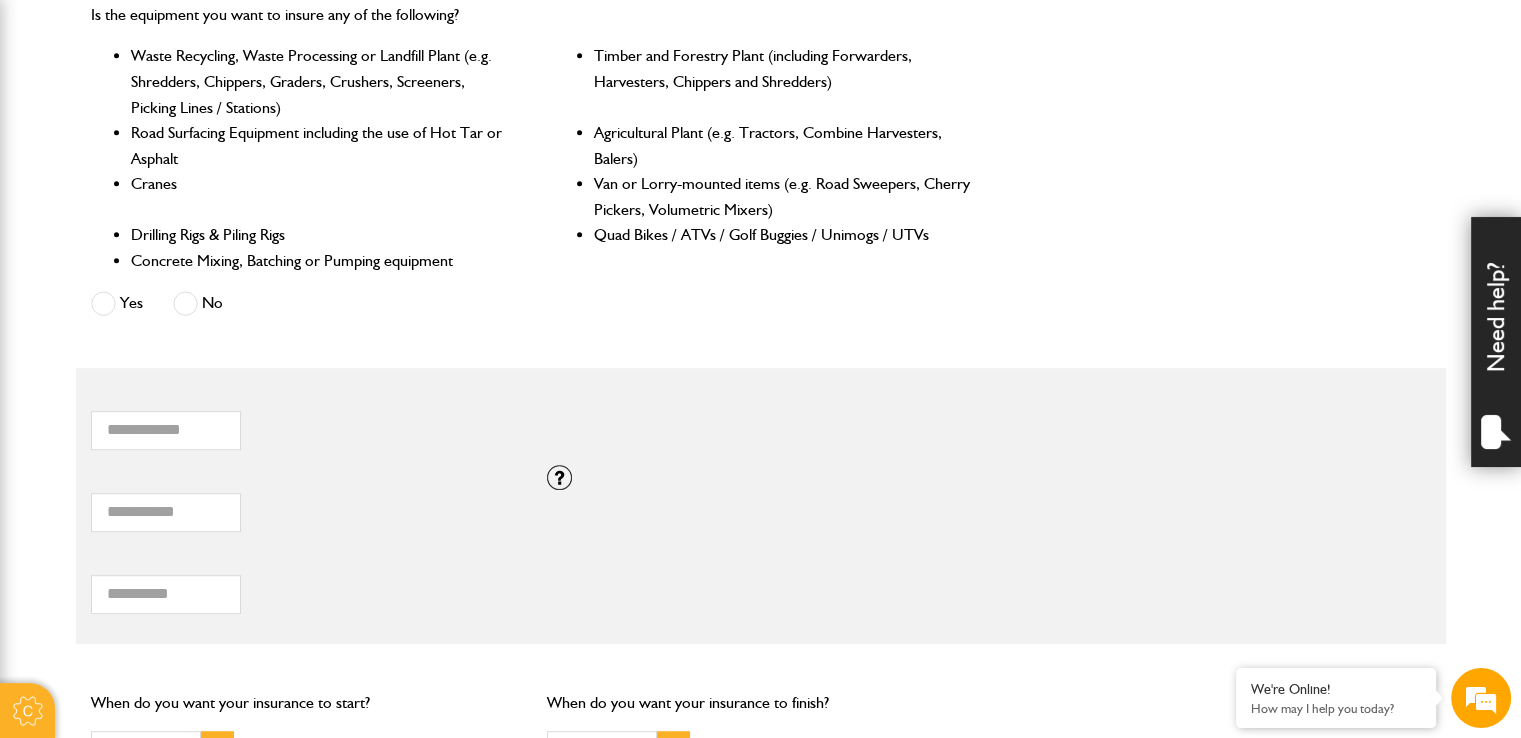 scroll, scrollTop: 936, scrollLeft: 0, axis: vertical 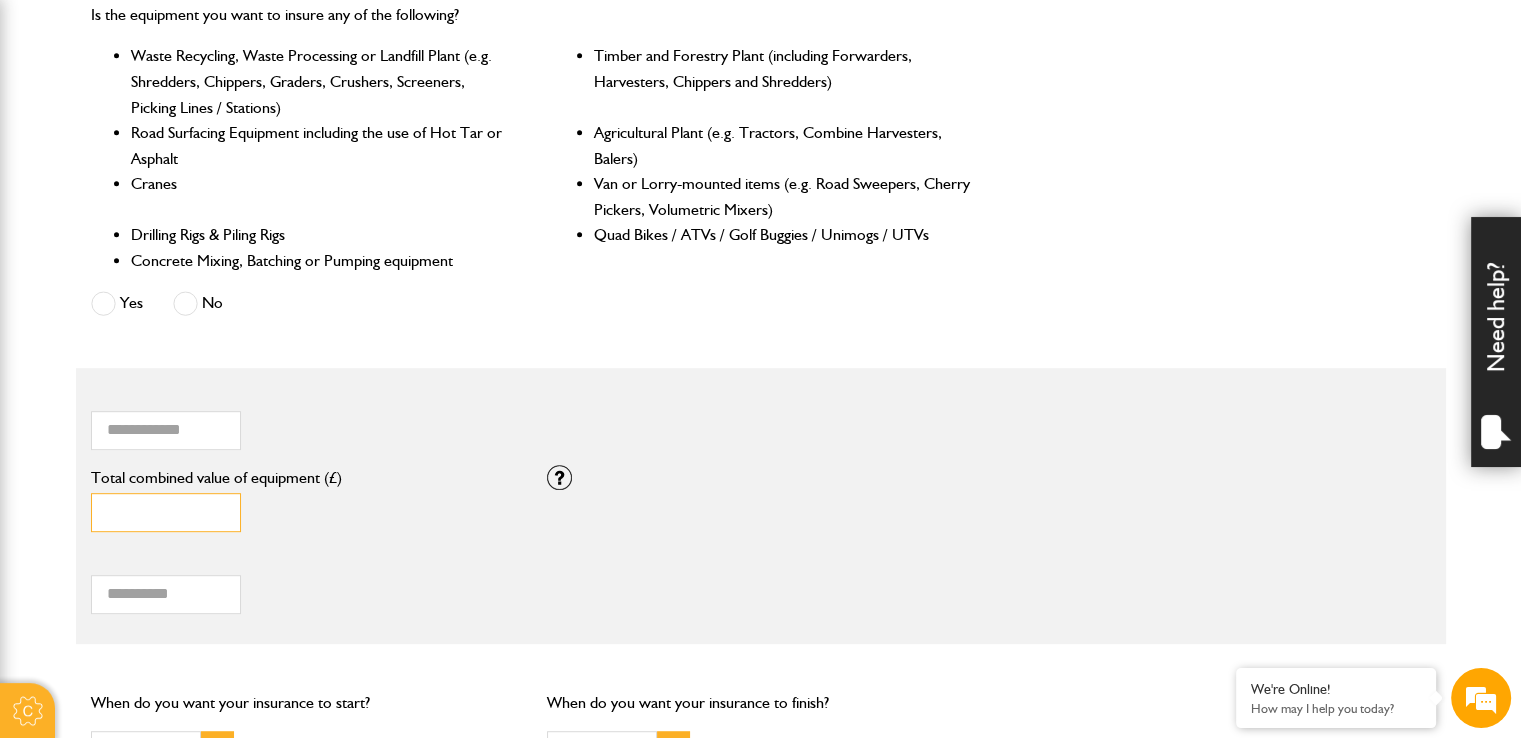 click on "*" at bounding box center [166, 512] 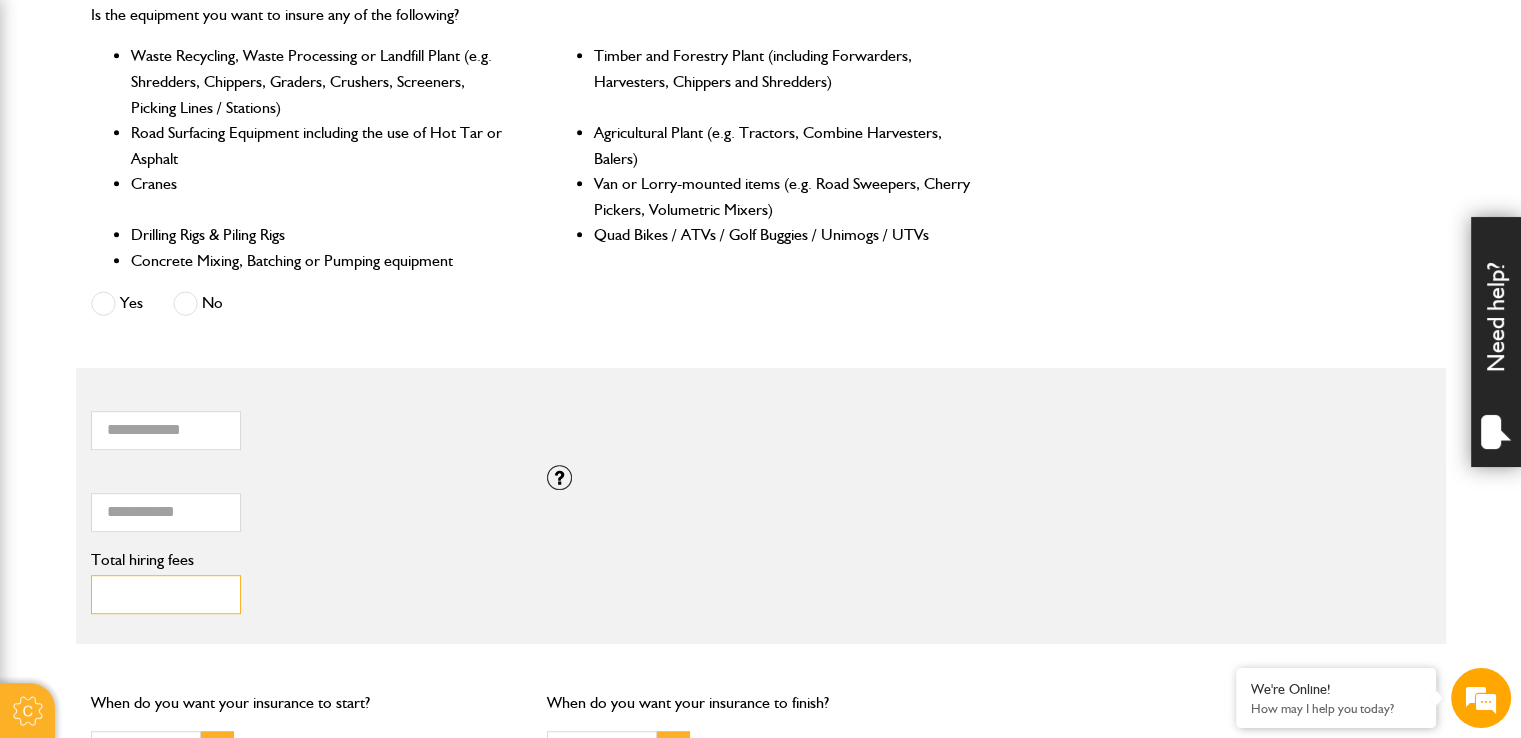 click on "Total hiring fees" at bounding box center [166, 594] 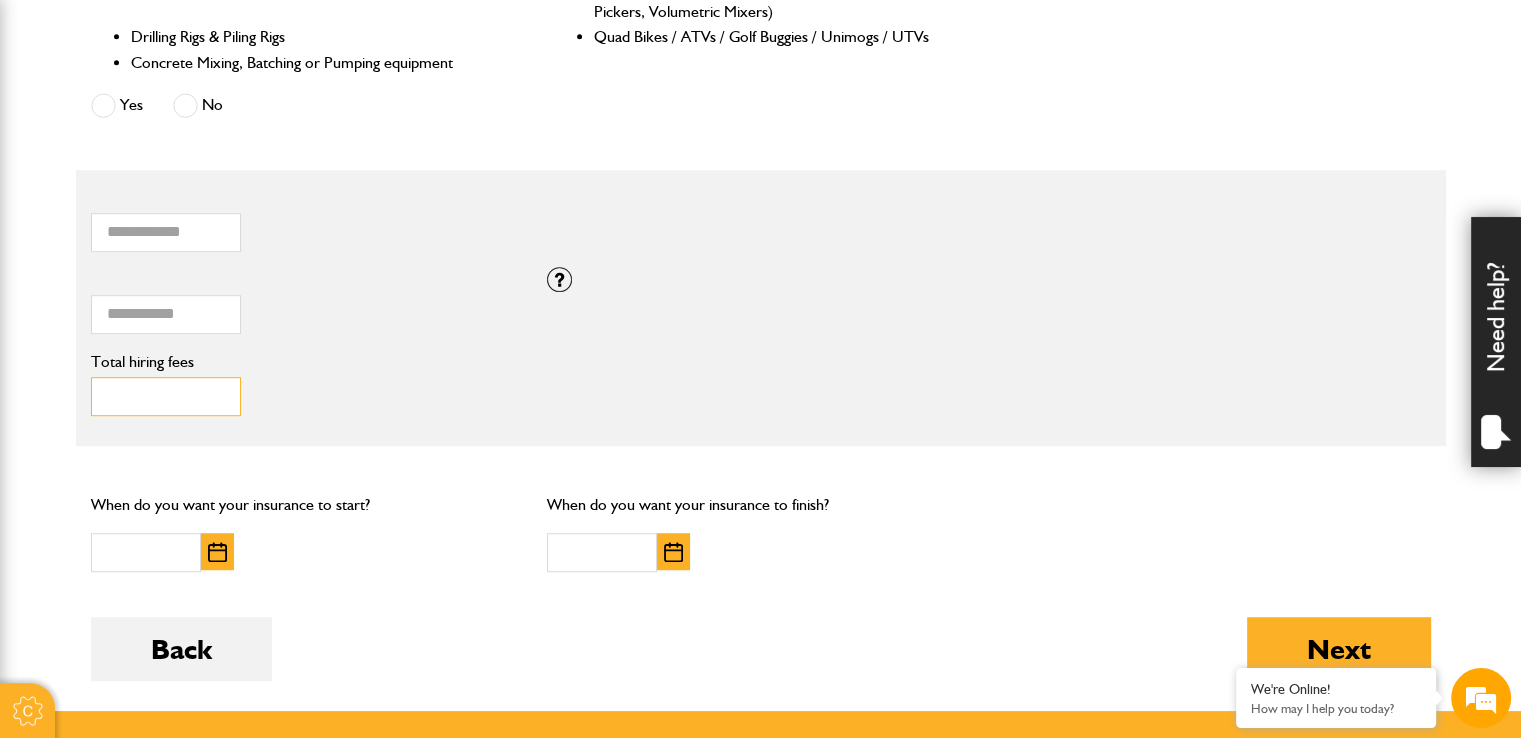 scroll, scrollTop: 1135, scrollLeft: 0, axis: vertical 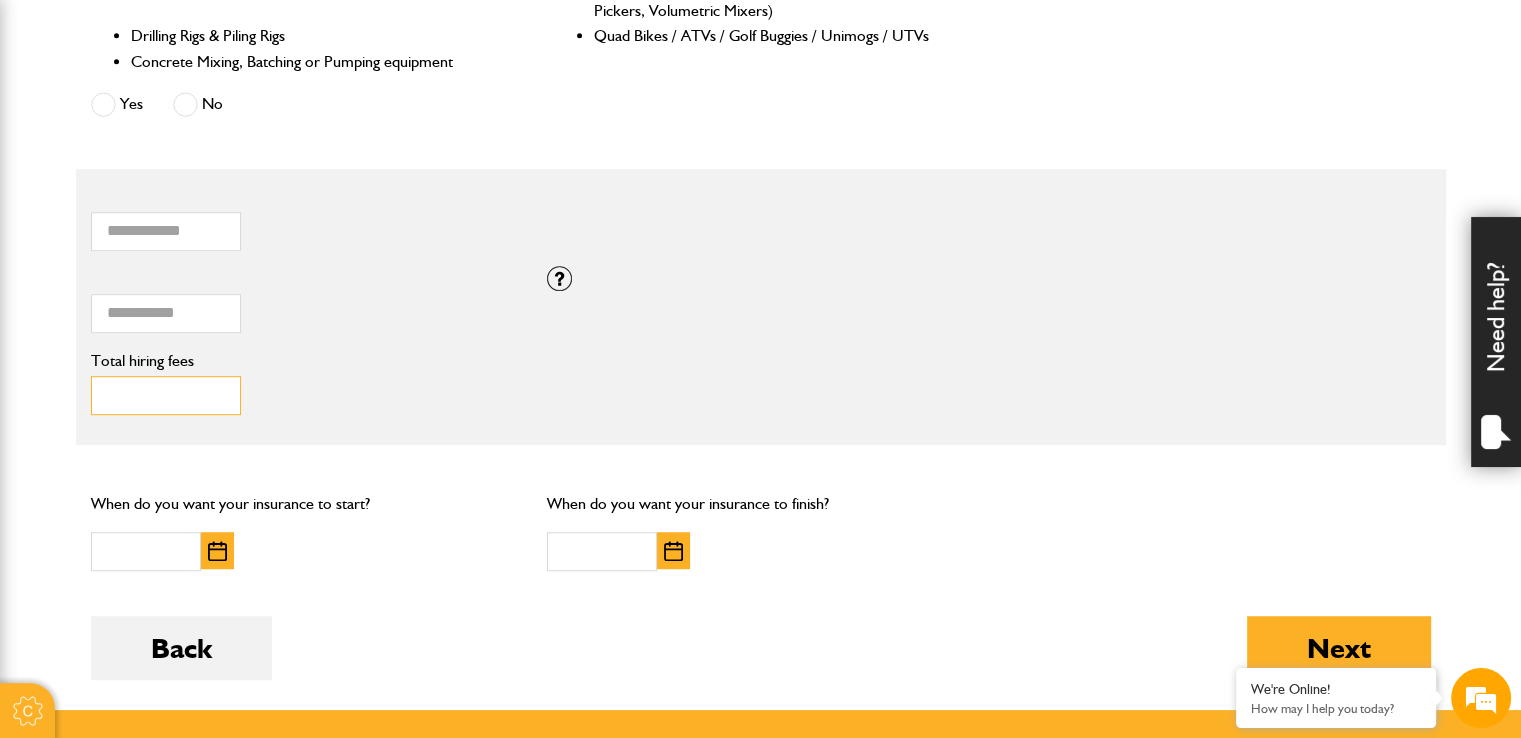 type on "***" 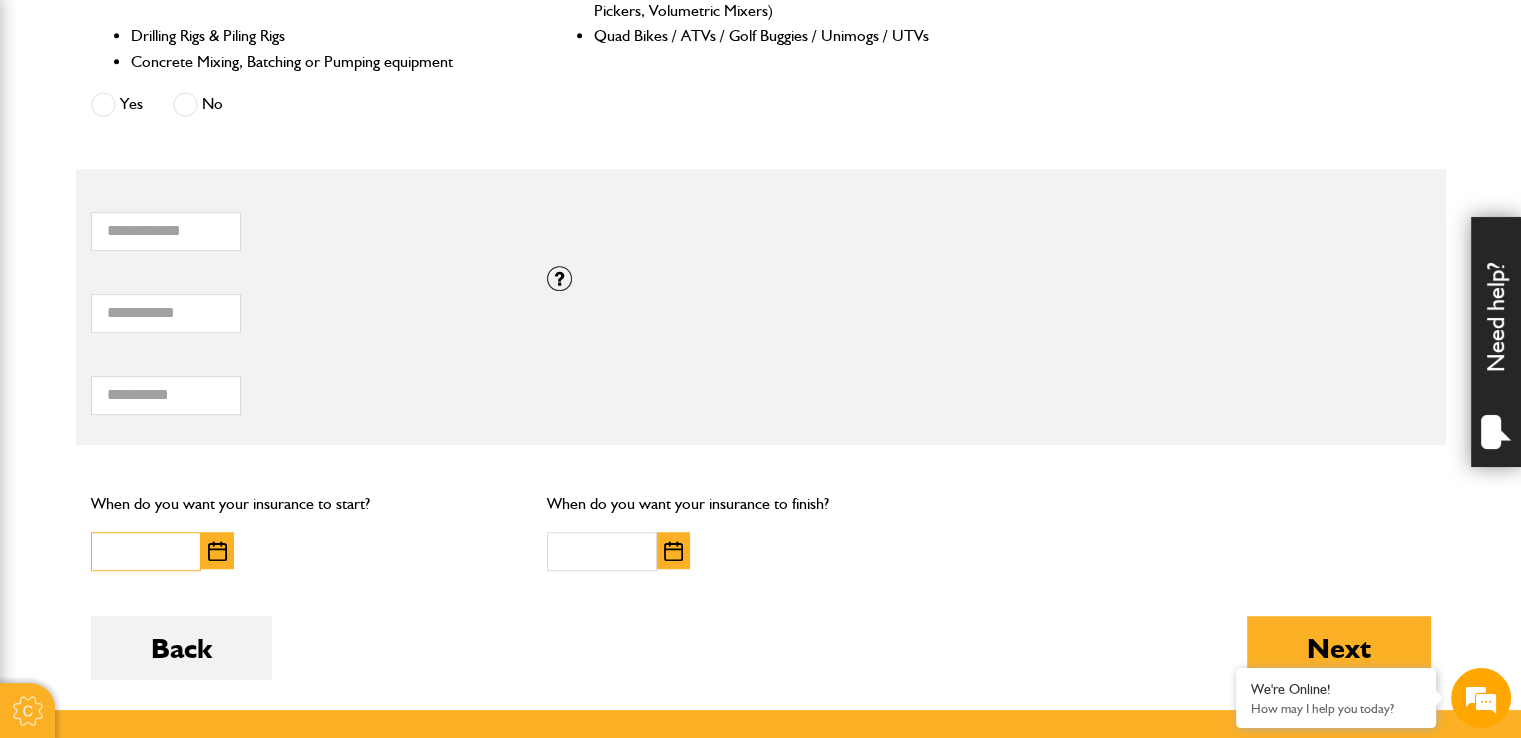 click at bounding box center [146, 551] 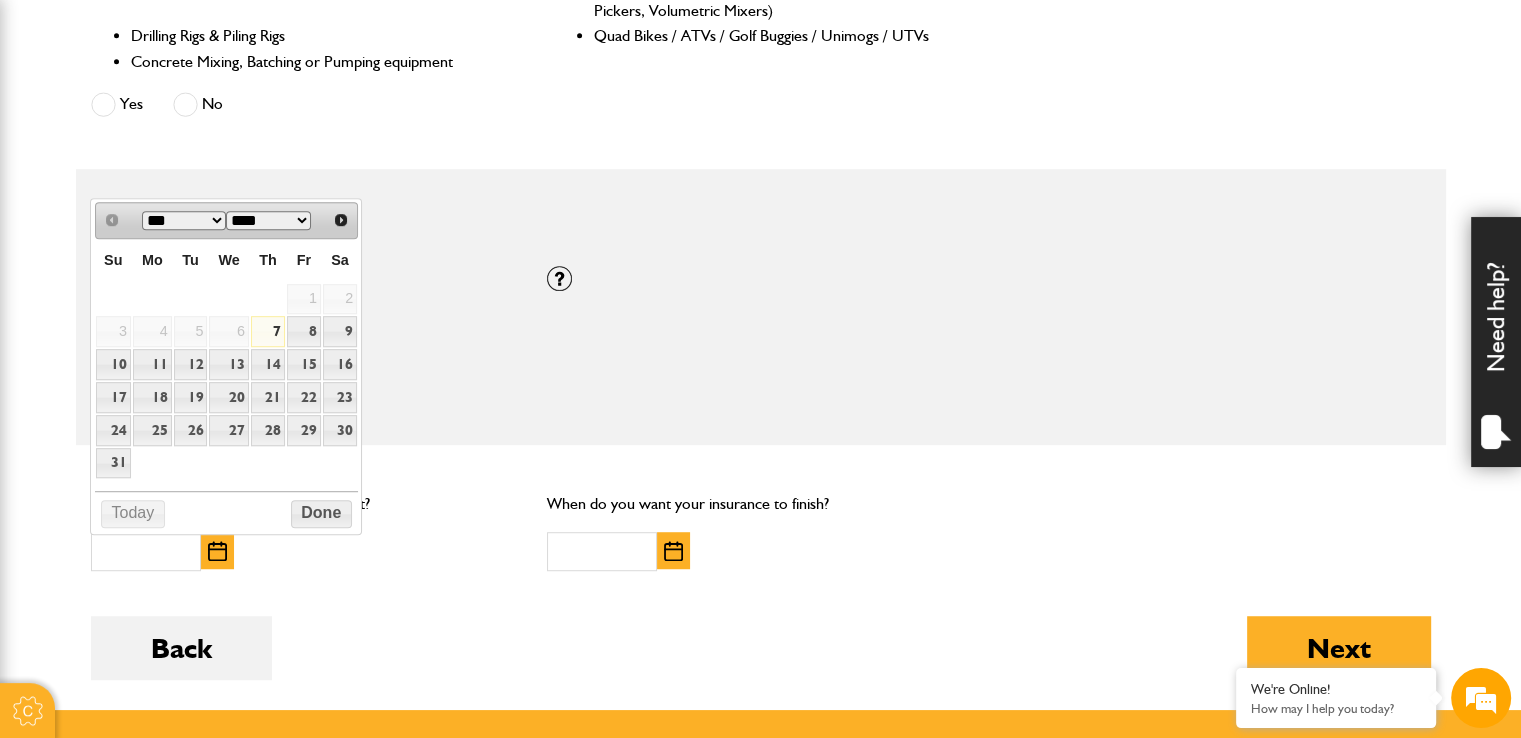 click on "7" at bounding box center [268, 331] 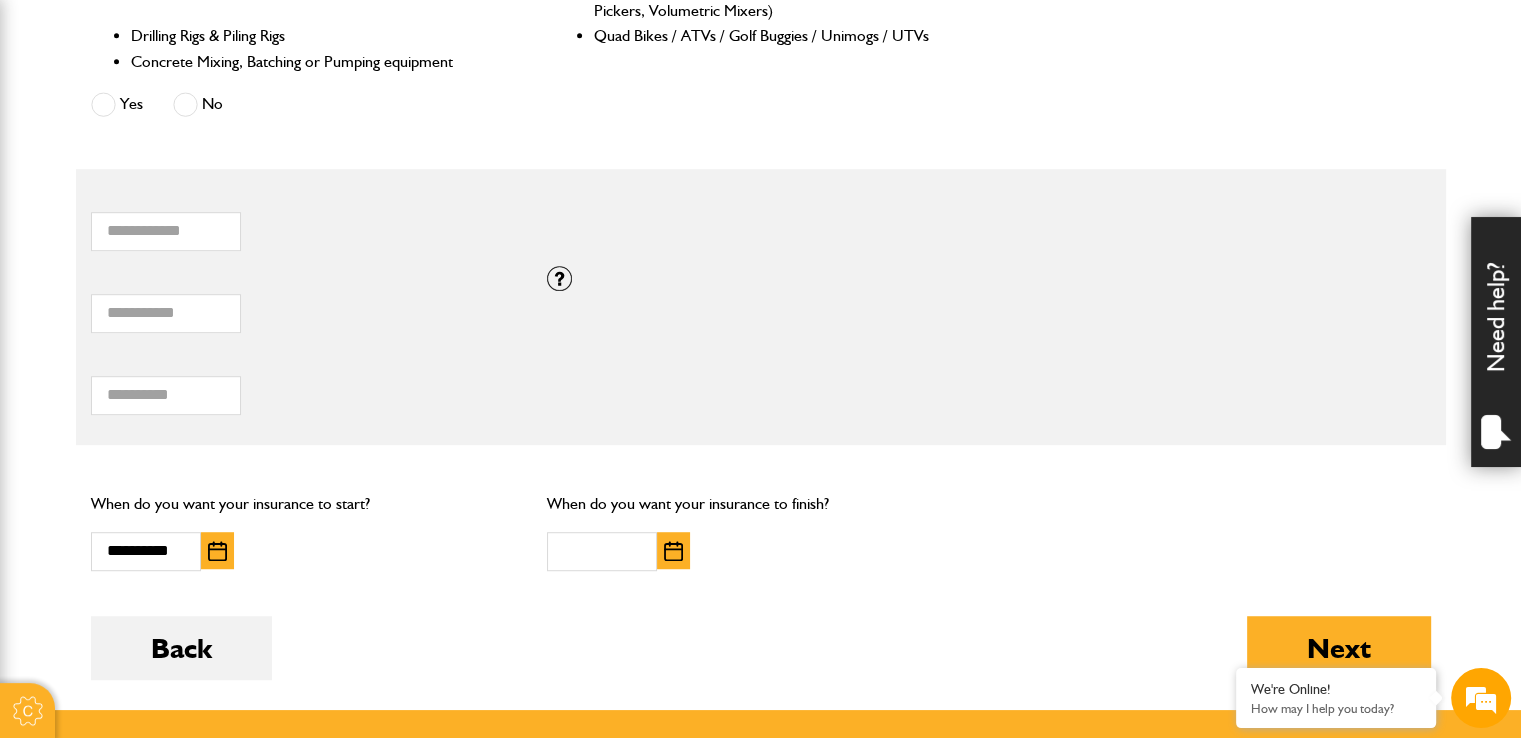 scroll, scrollTop: 1207, scrollLeft: 0, axis: vertical 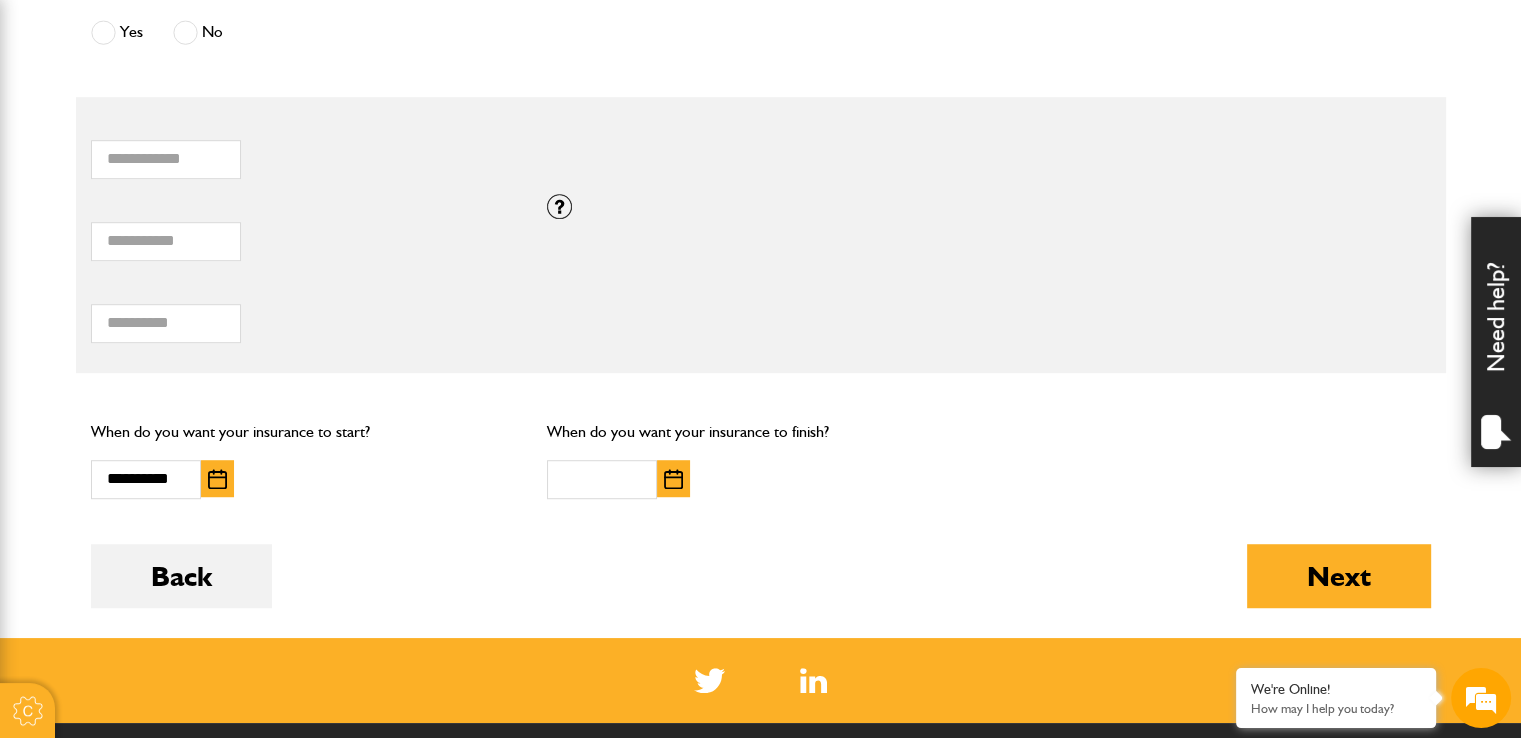 click at bounding box center [673, 478] 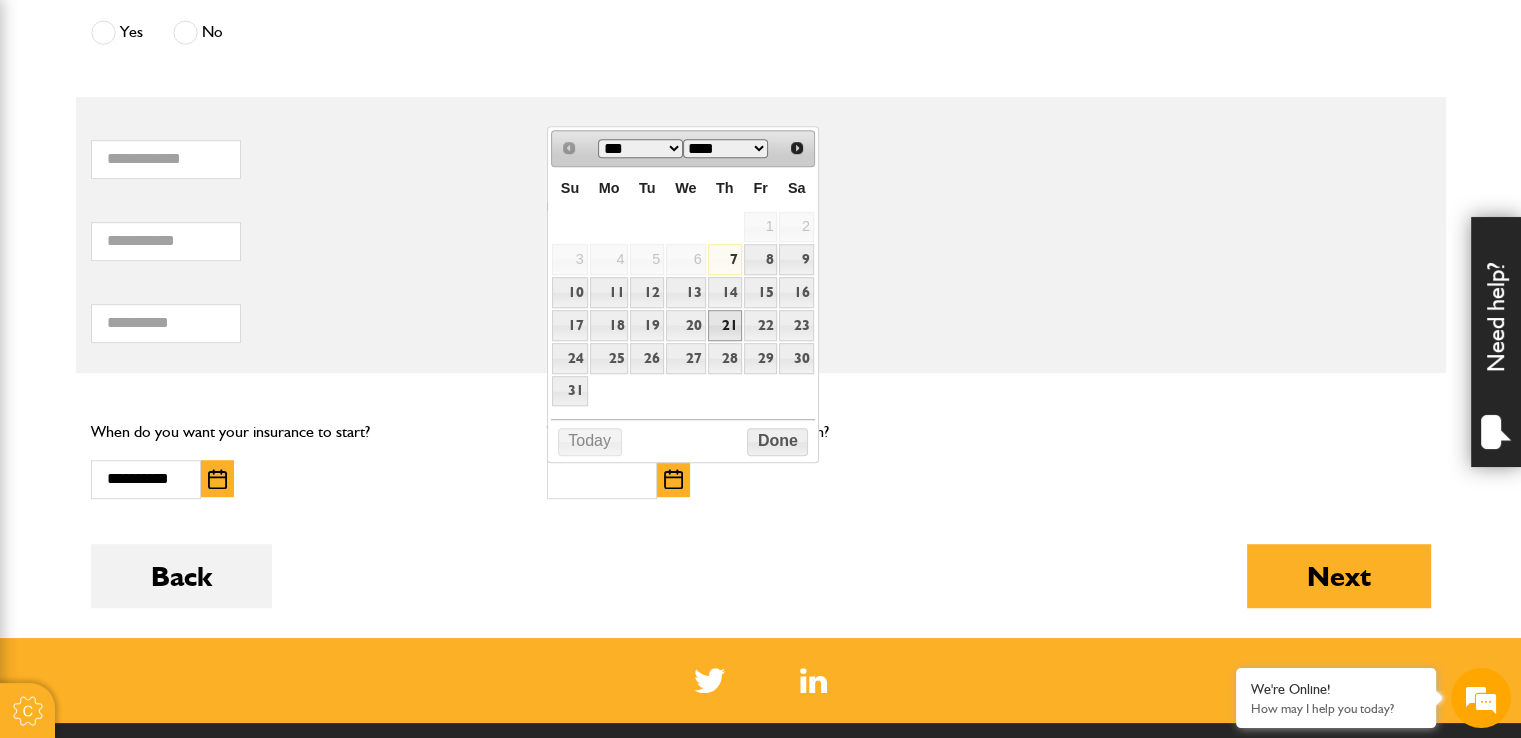 click on "21" at bounding box center (725, 325) 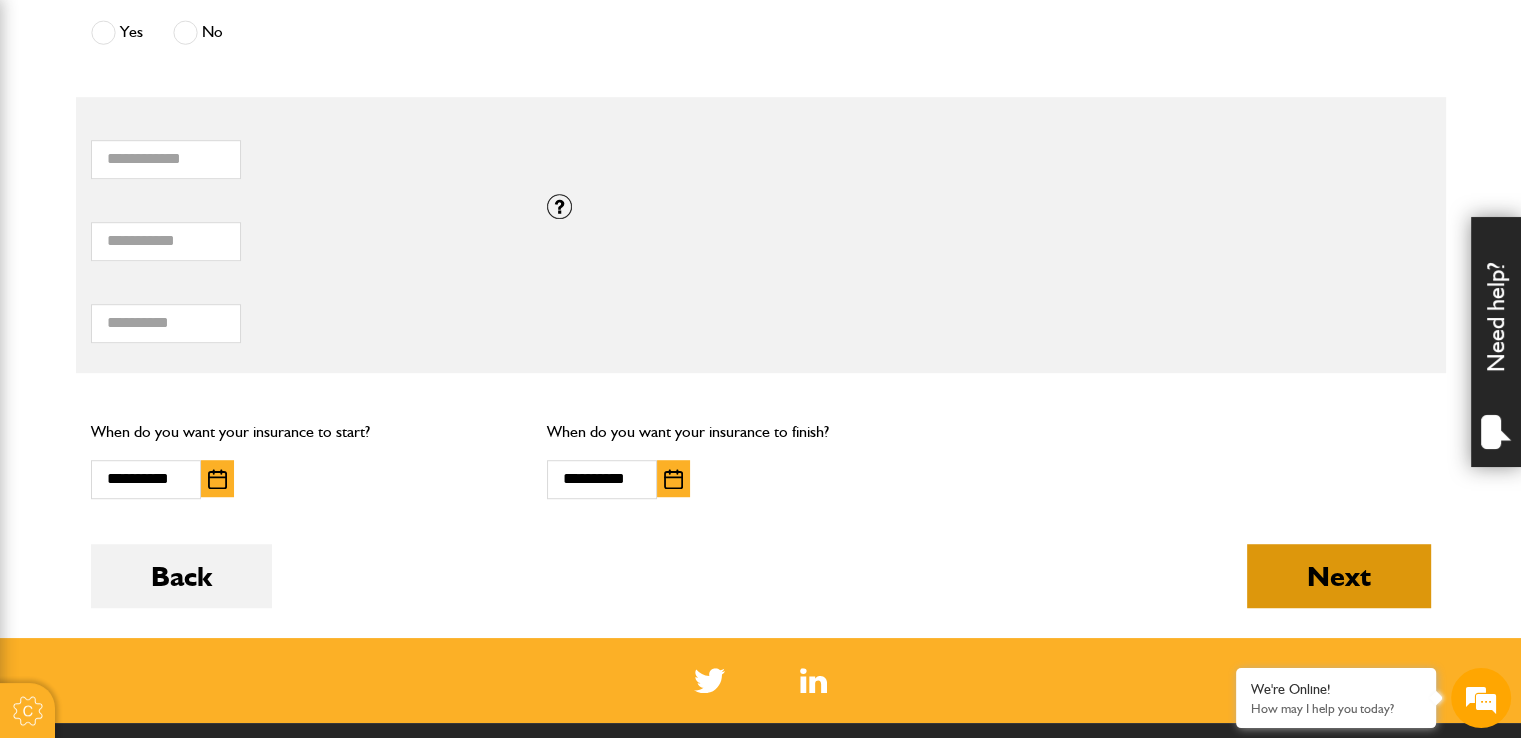 click on "Next" at bounding box center [1339, 576] 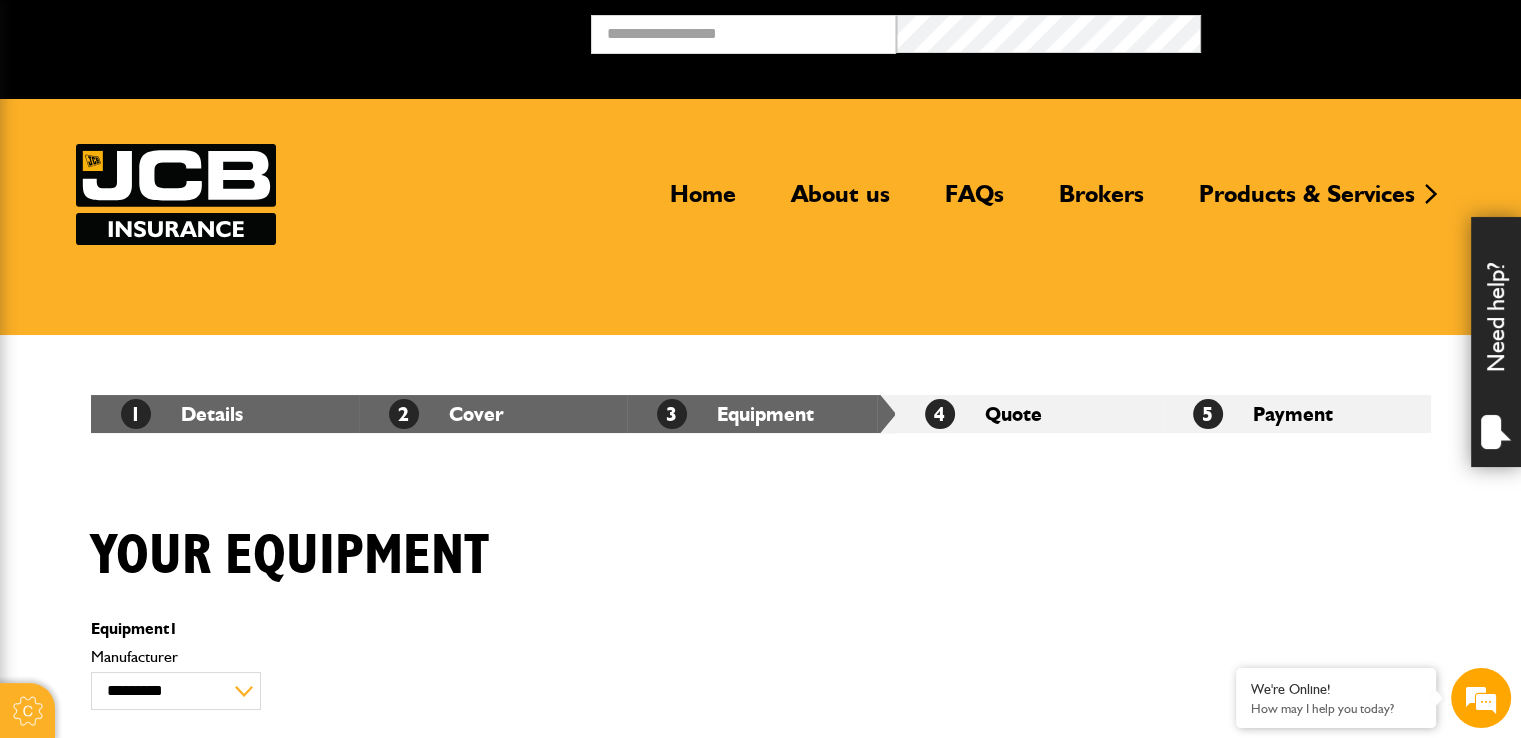 scroll, scrollTop: 252, scrollLeft: 0, axis: vertical 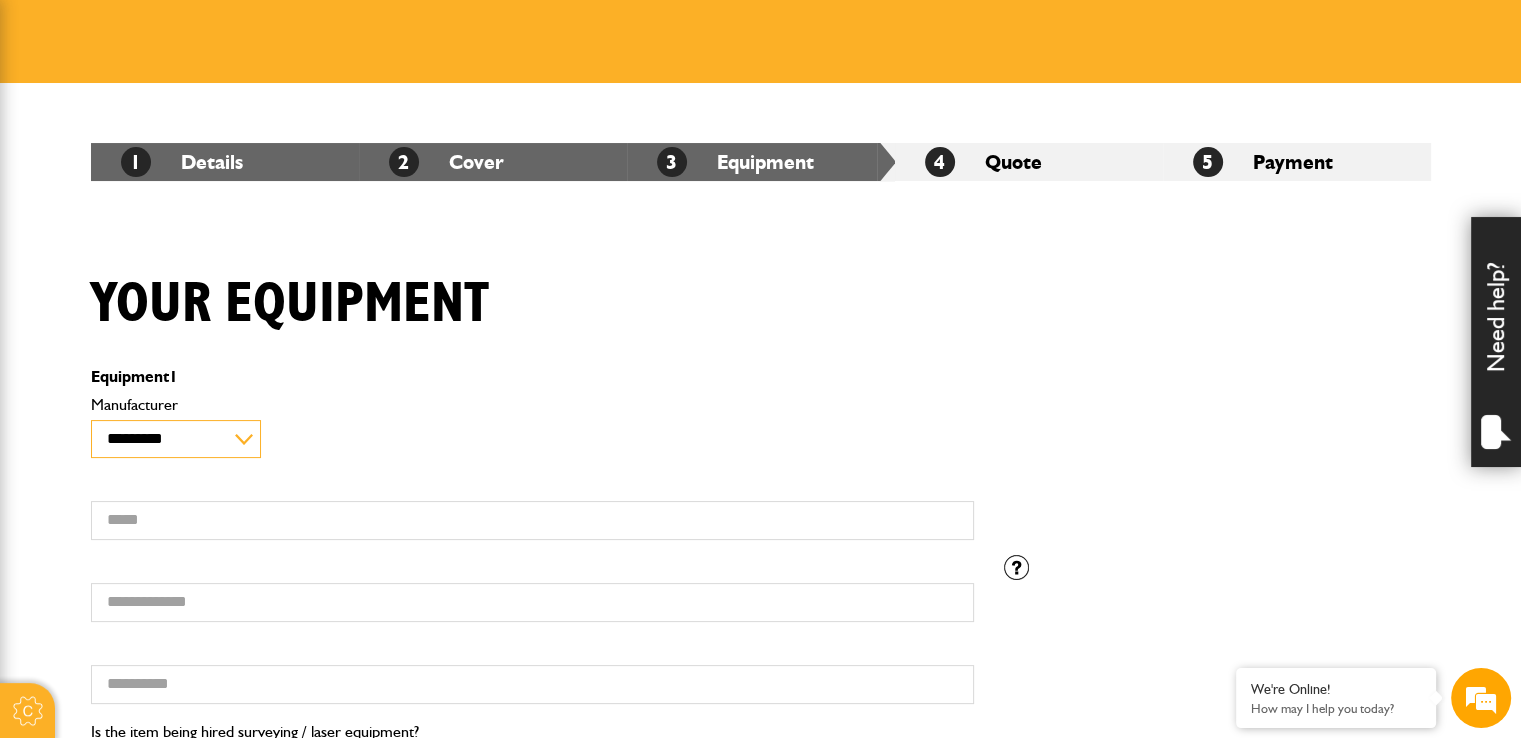 click on "**********" at bounding box center [176, 439] 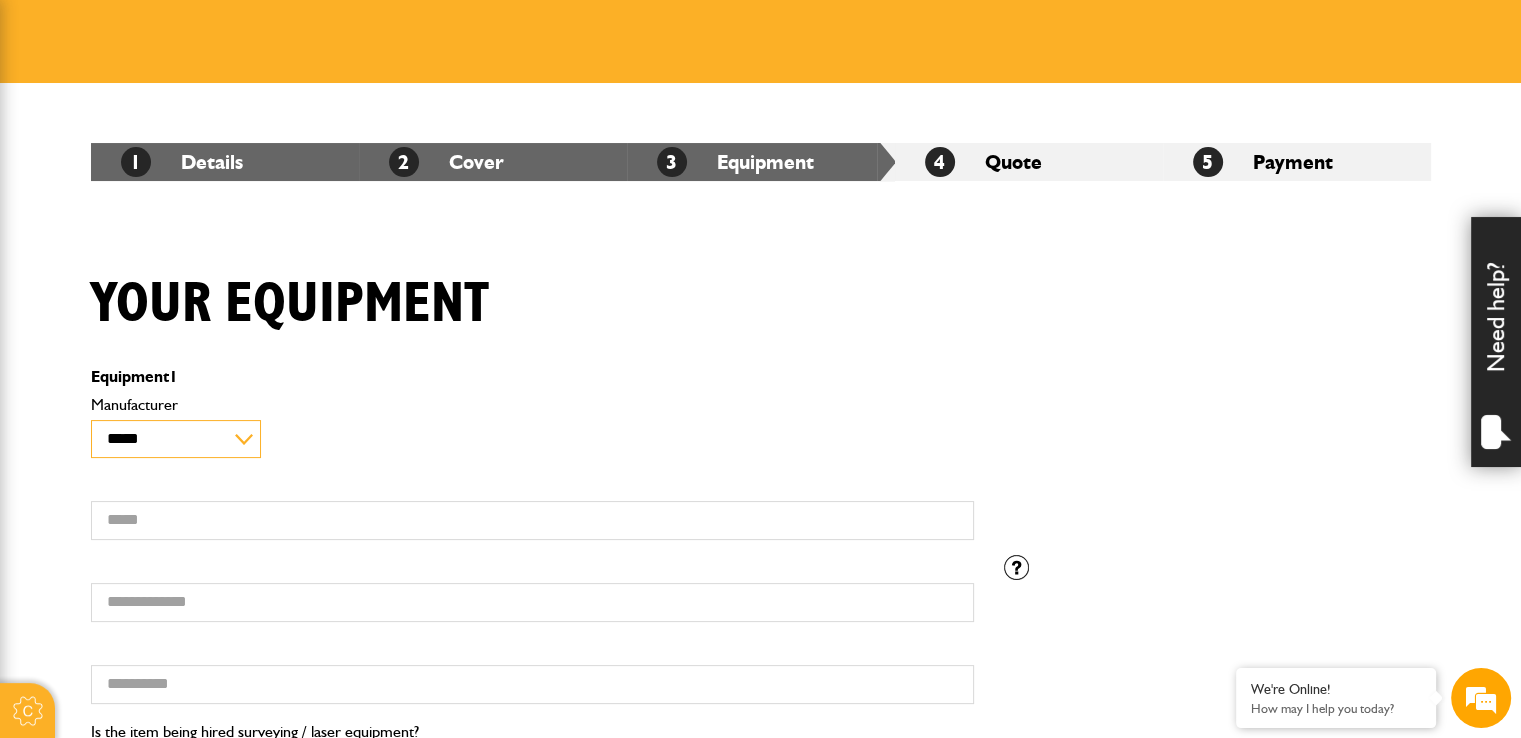 click on "**********" at bounding box center (176, 439) 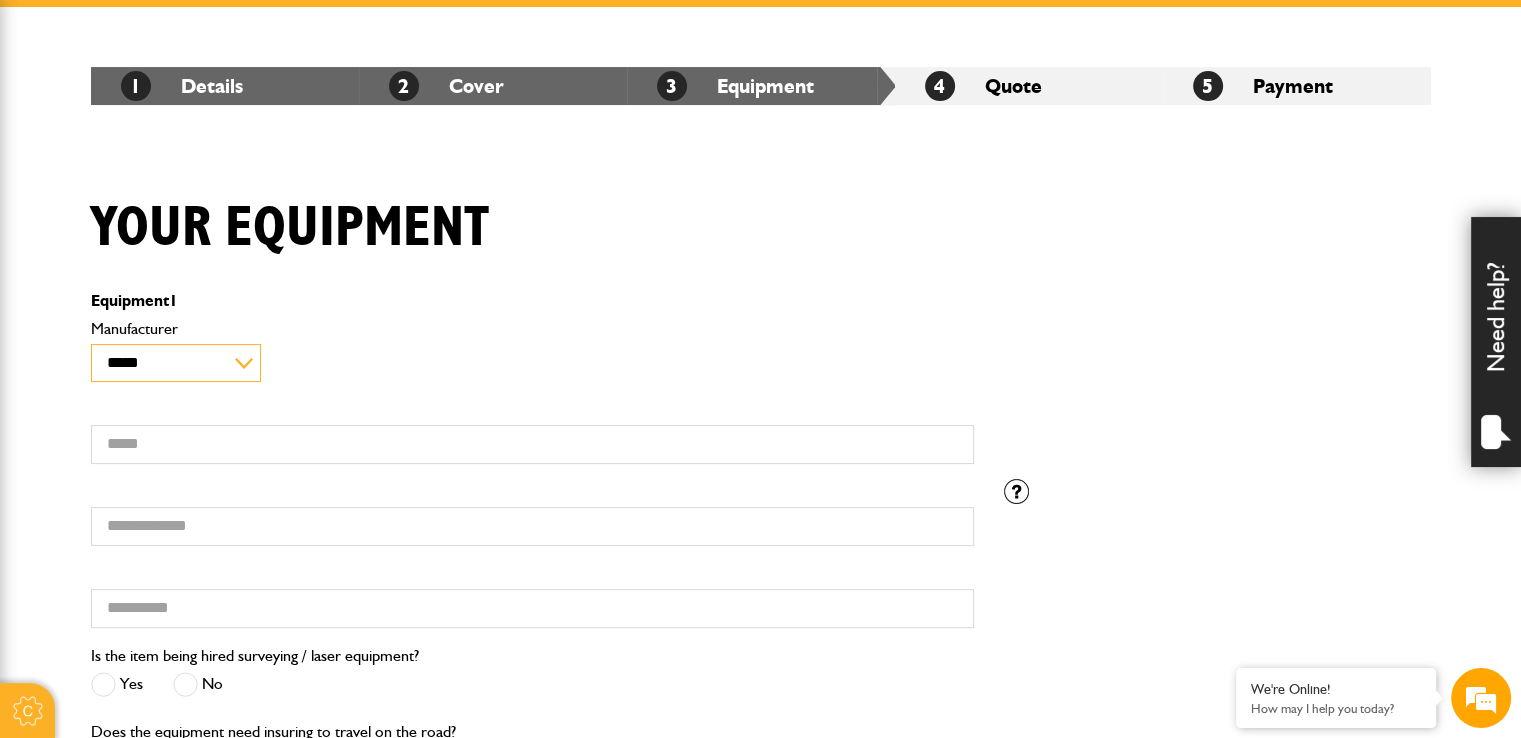 scroll, scrollTop: 330, scrollLeft: 0, axis: vertical 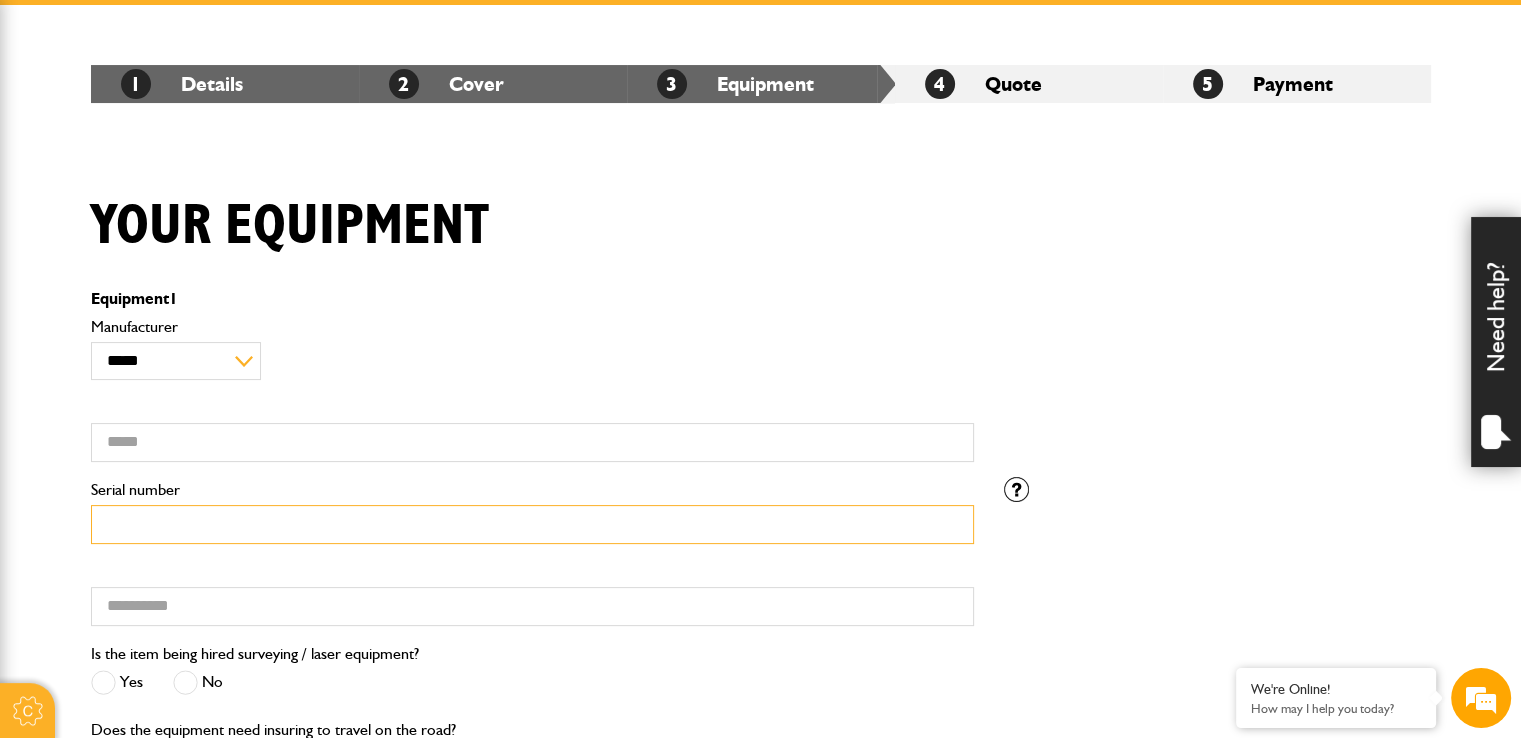 click on "Serial number" at bounding box center [532, 524] 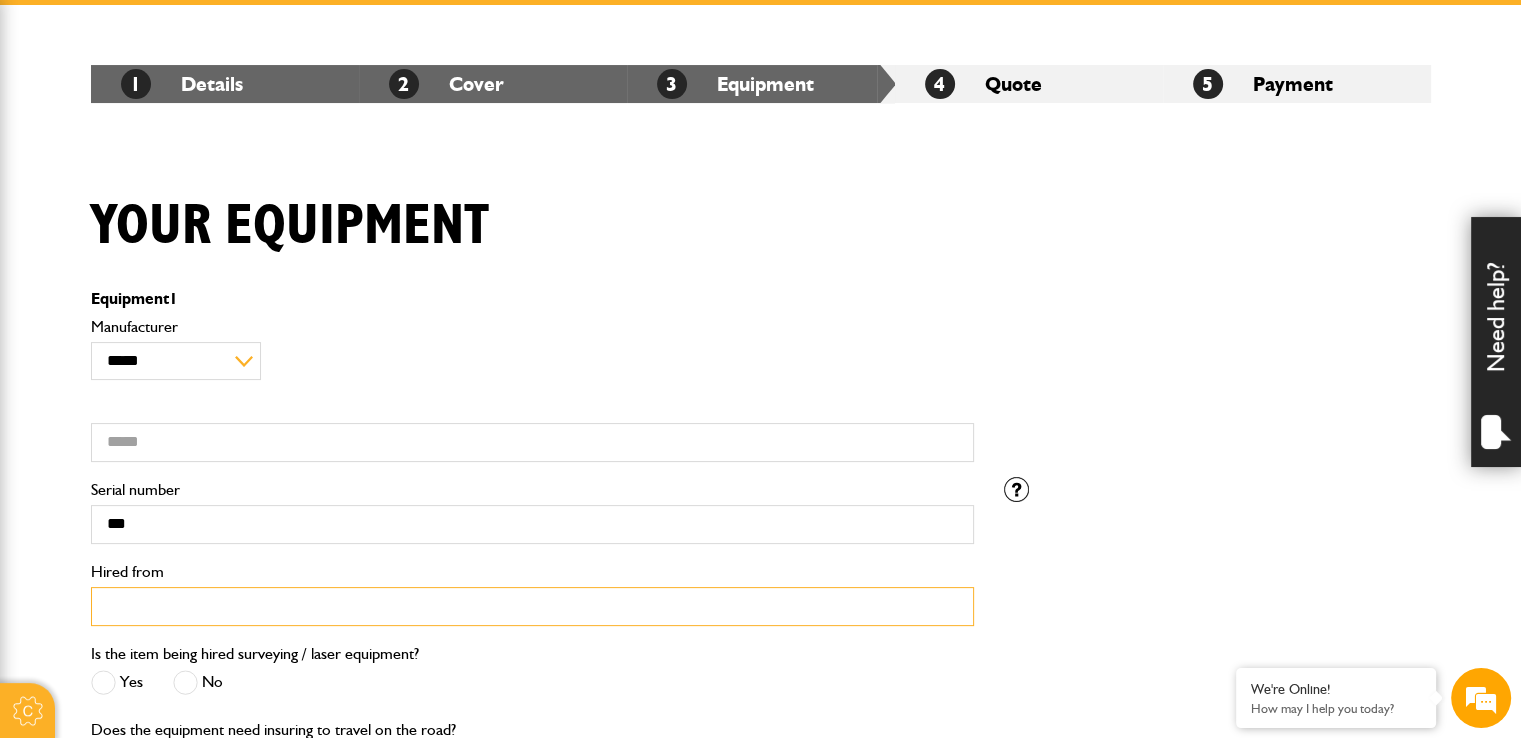 click on "Hired from" at bounding box center [532, 606] 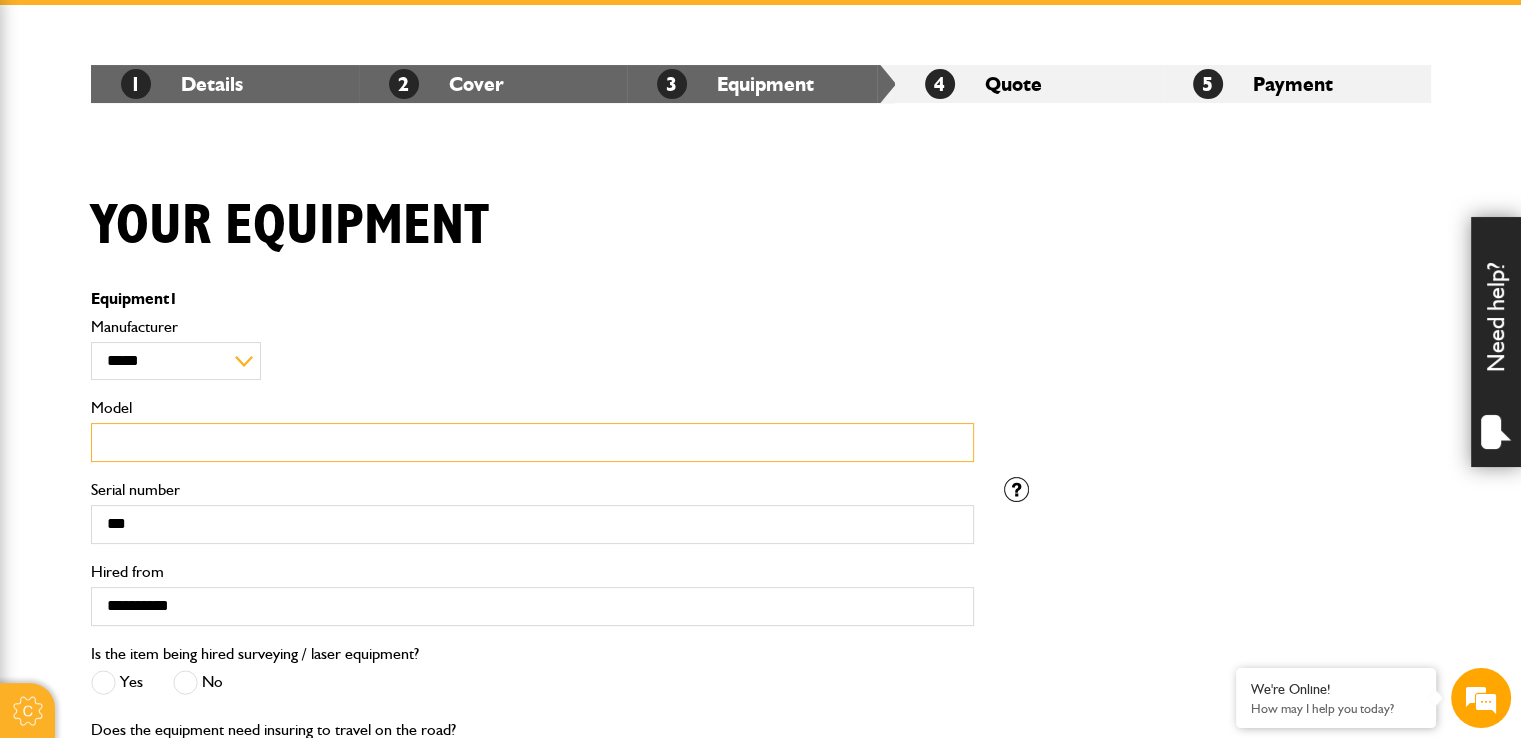 click on "Model" at bounding box center (532, 442) 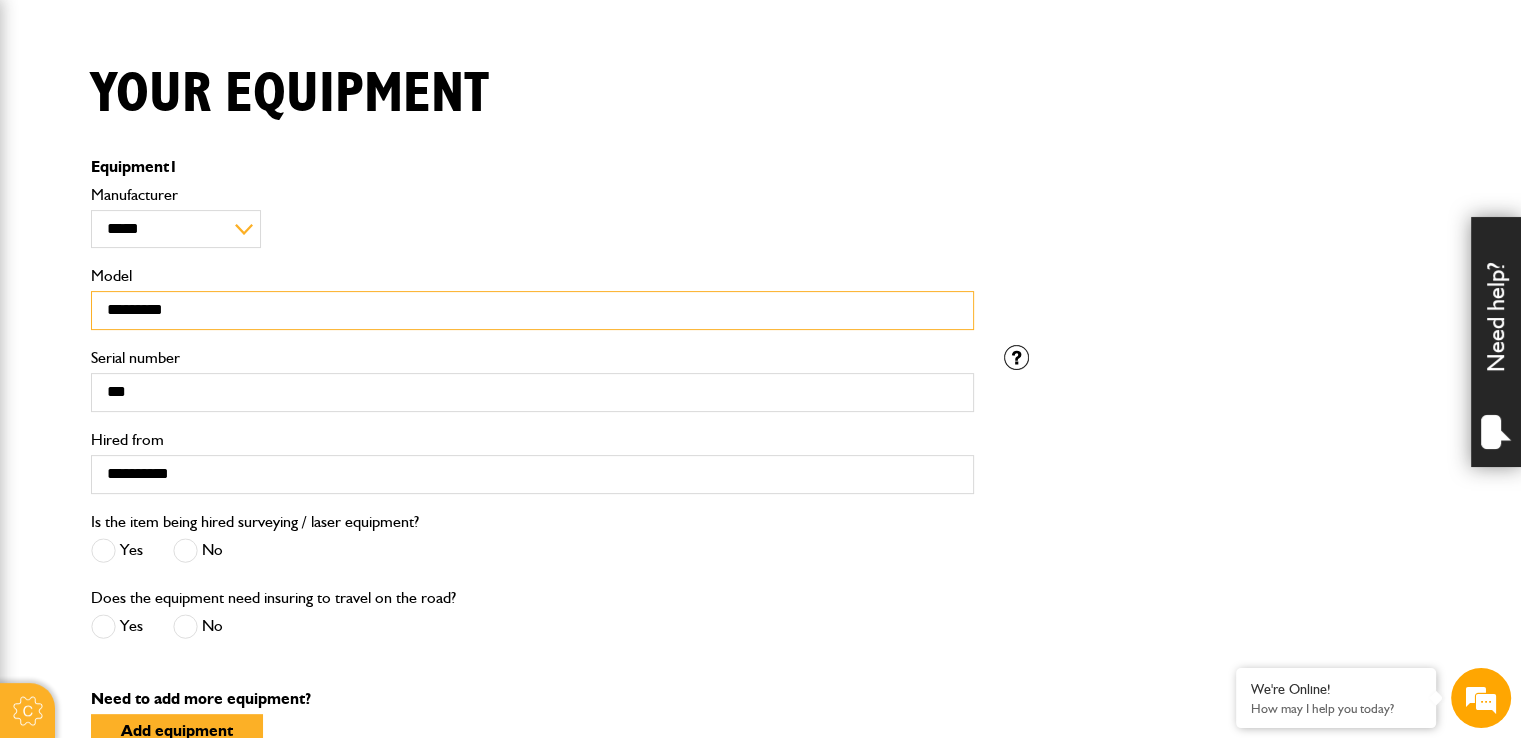 scroll, scrollTop: 463, scrollLeft: 0, axis: vertical 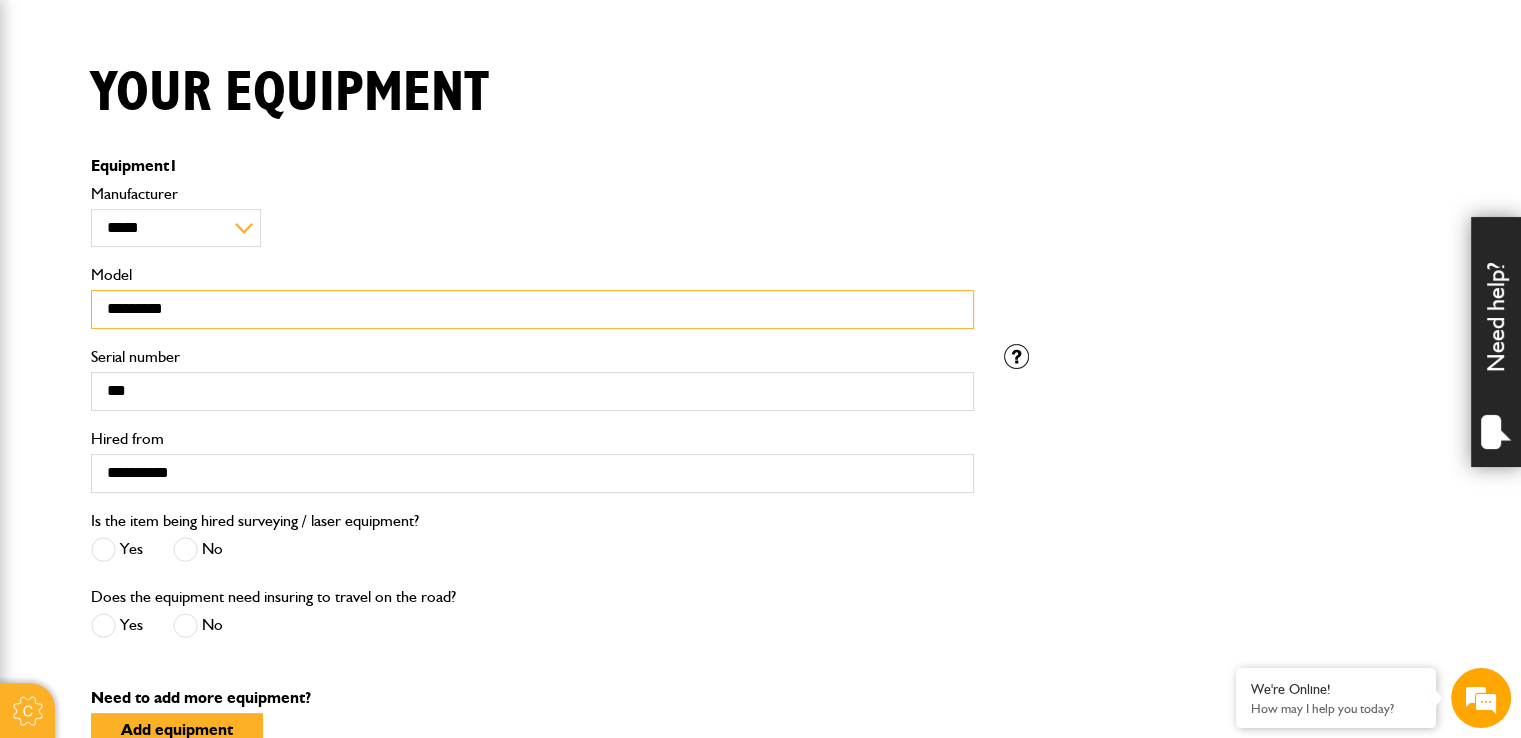 click on "*********" at bounding box center (532, 309) 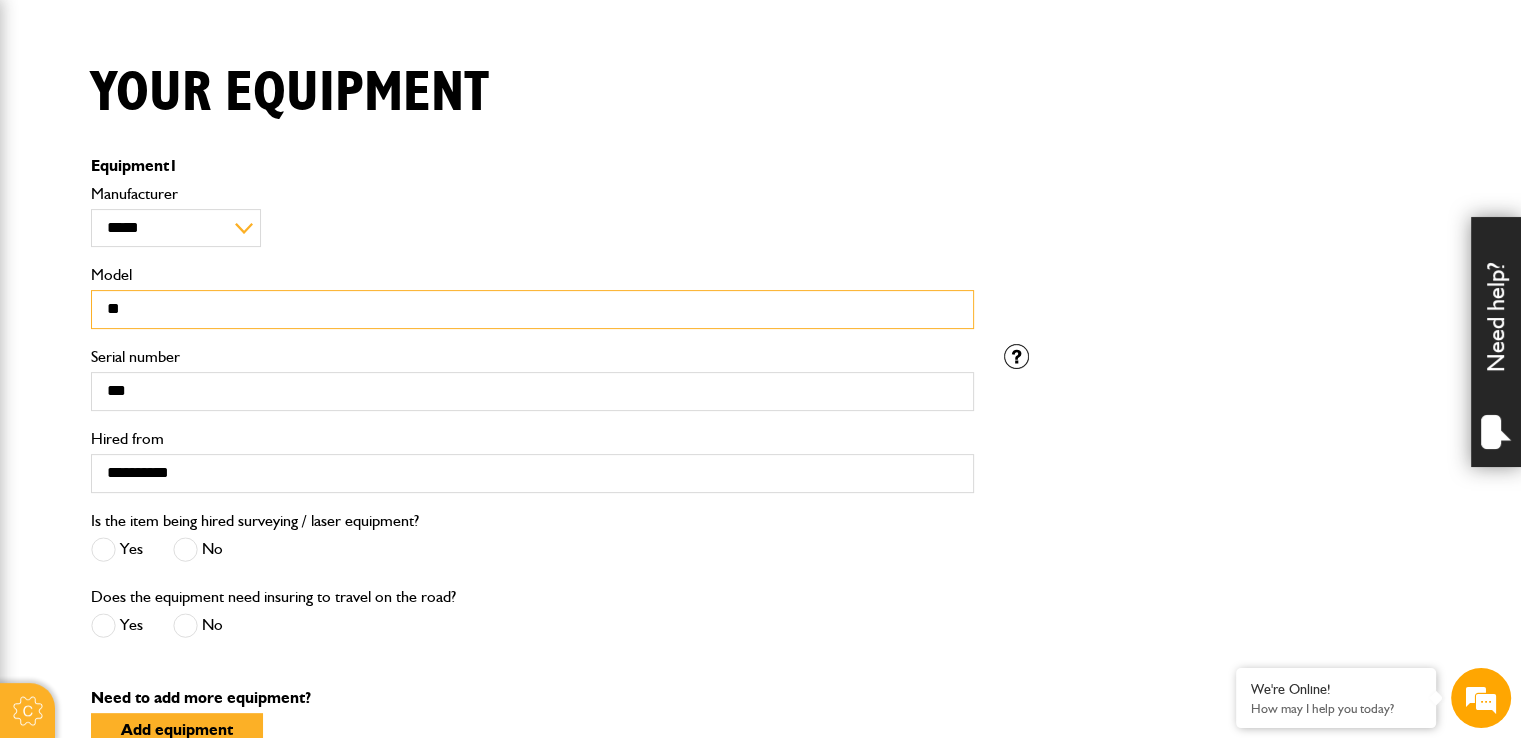 type on "*" 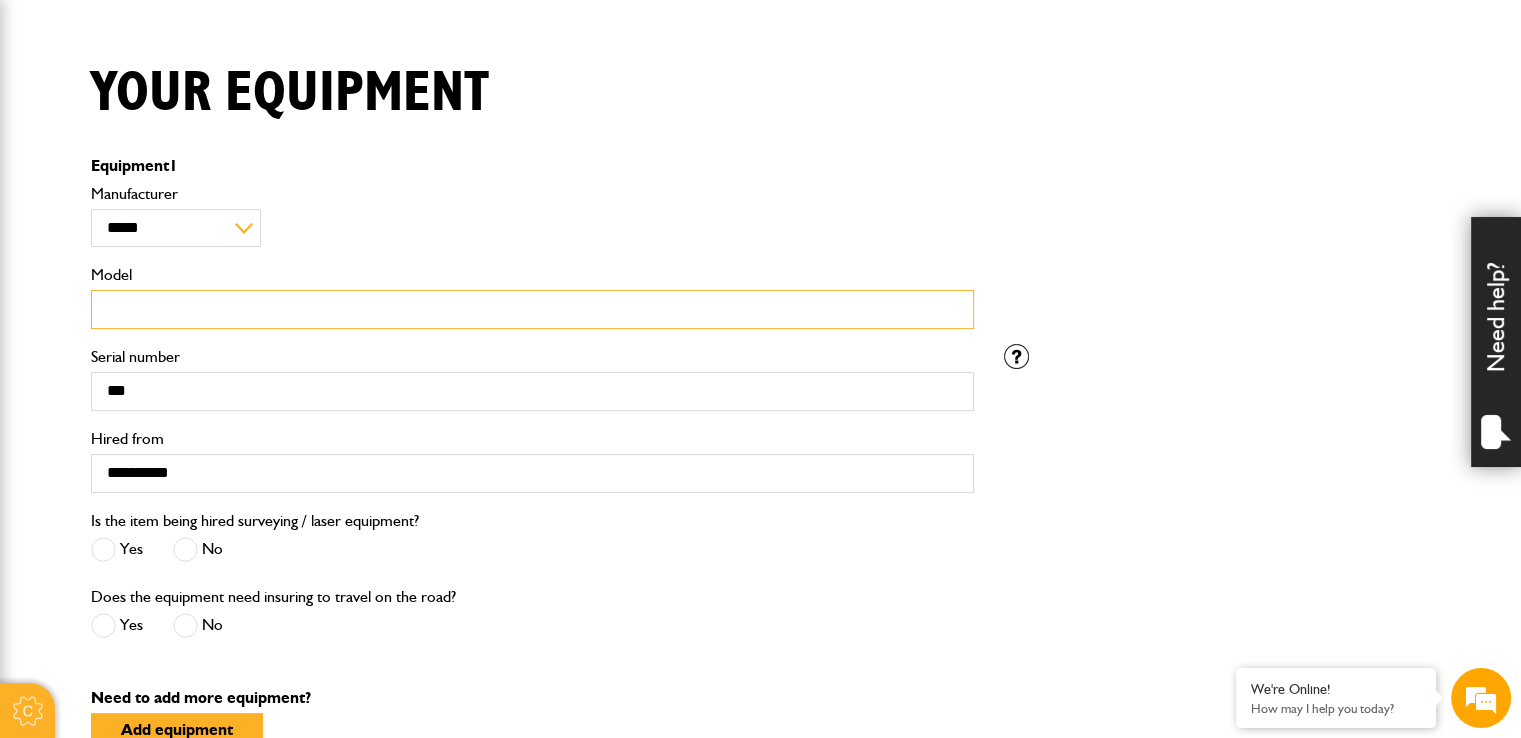 click on "Model" at bounding box center (532, 309) 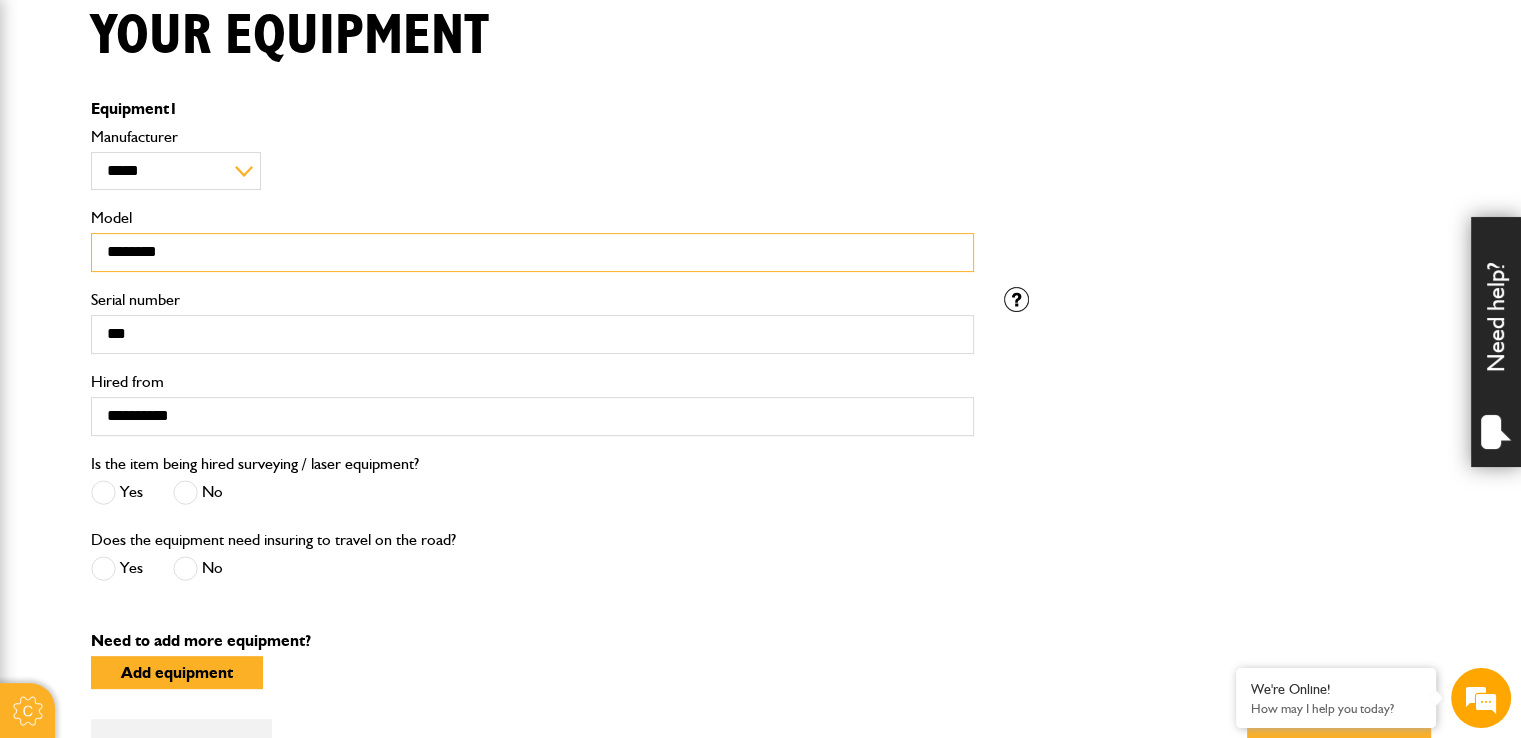 scroll, scrollTop: 526, scrollLeft: 0, axis: vertical 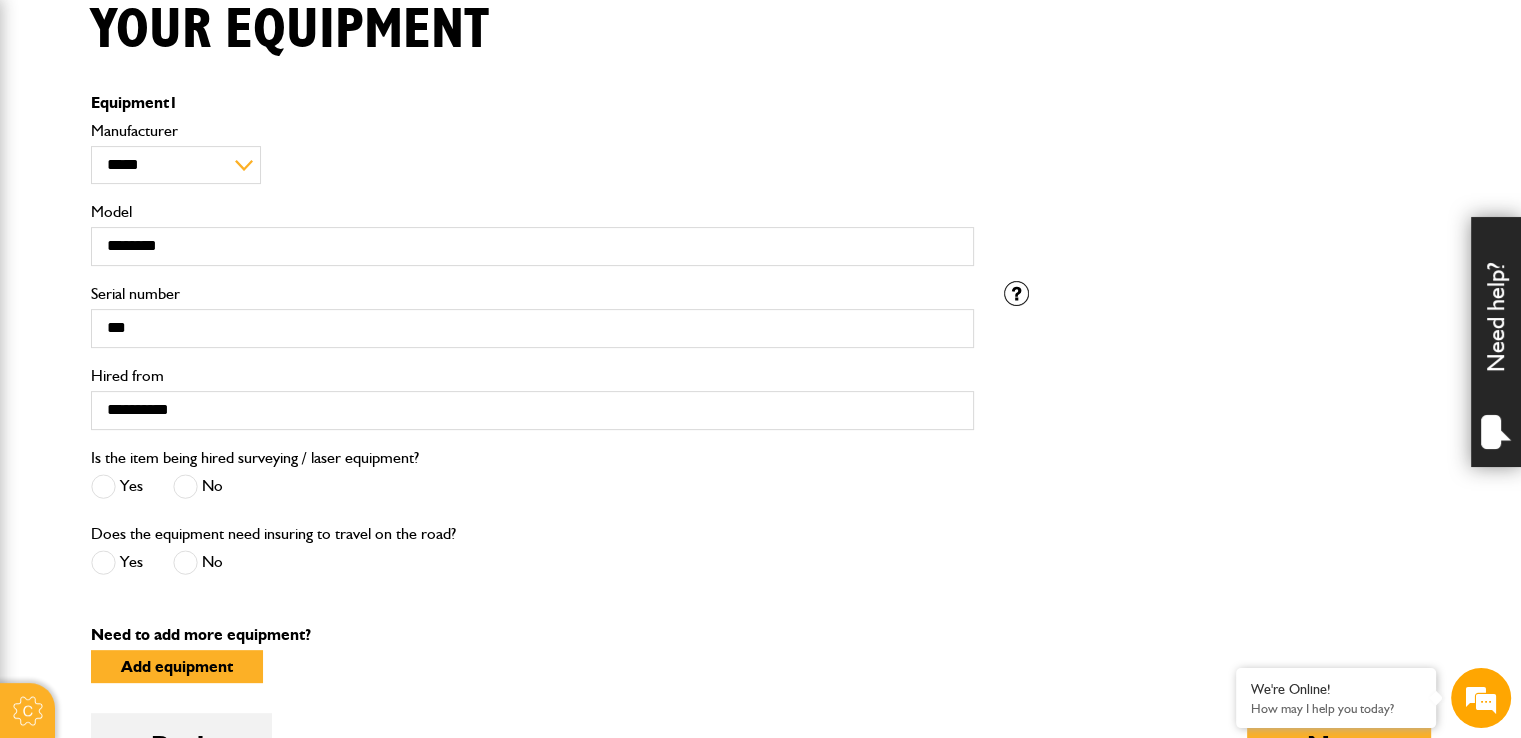 click at bounding box center [185, 486] 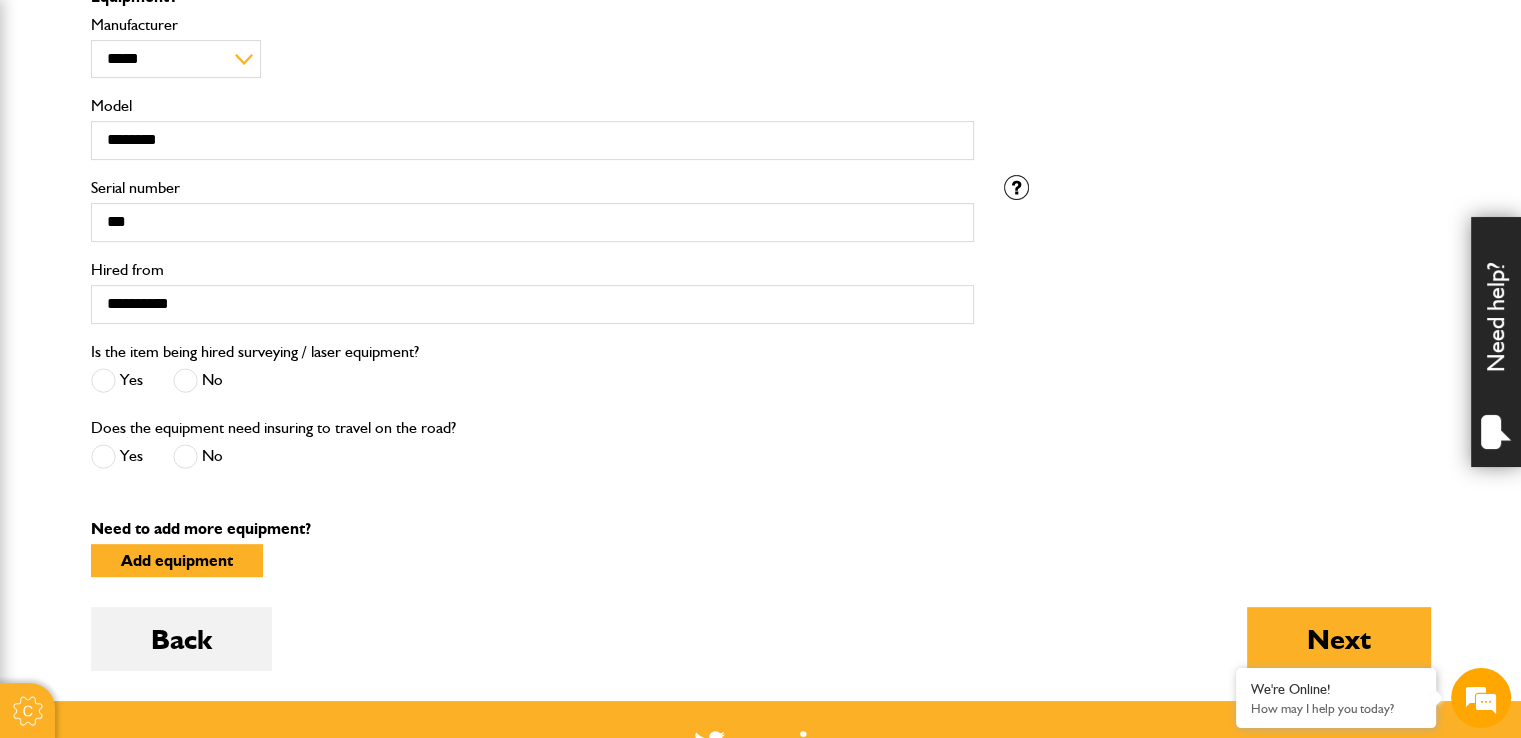 scroll, scrollTop: 771, scrollLeft: 0, axis: vertical 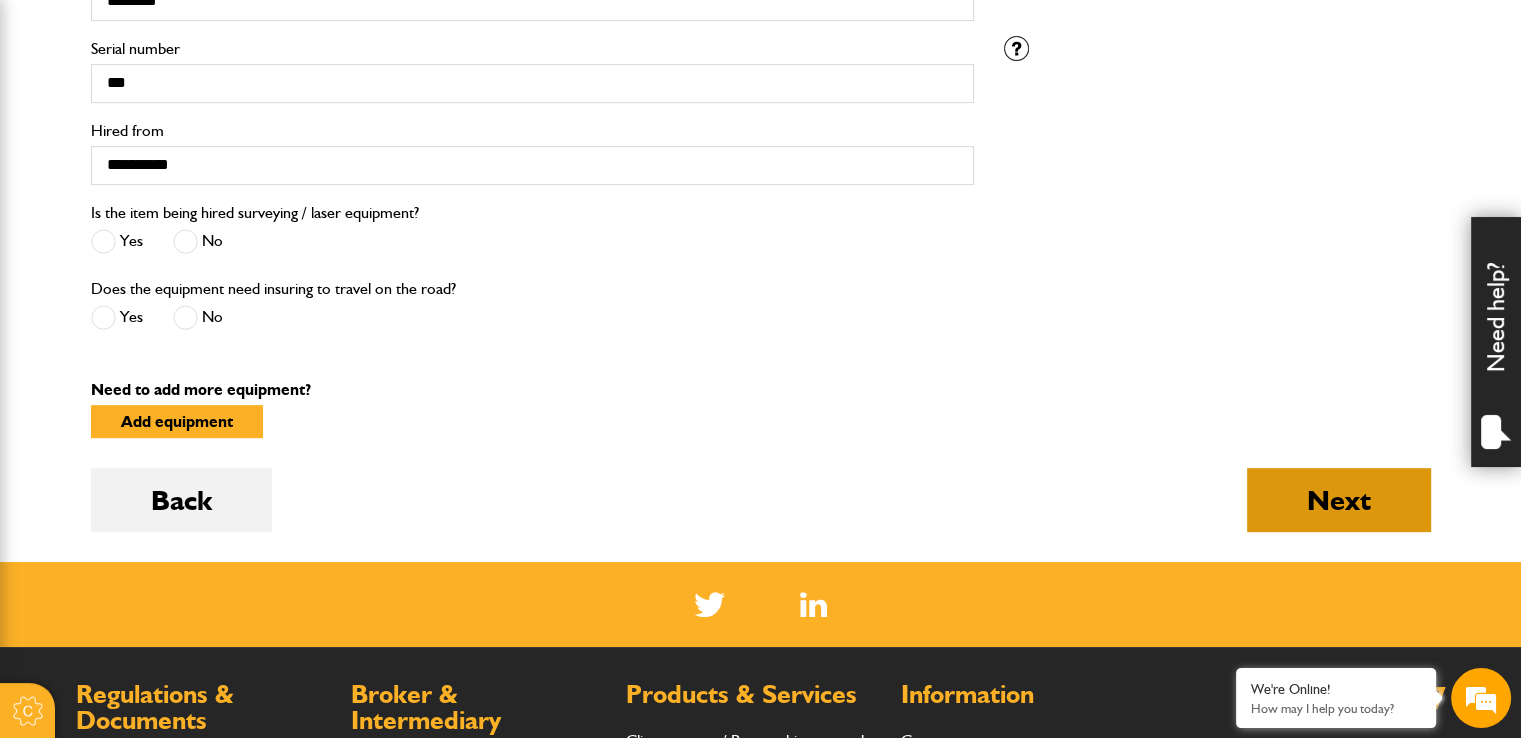 click on "Next" at bounding box center (1339, 500) 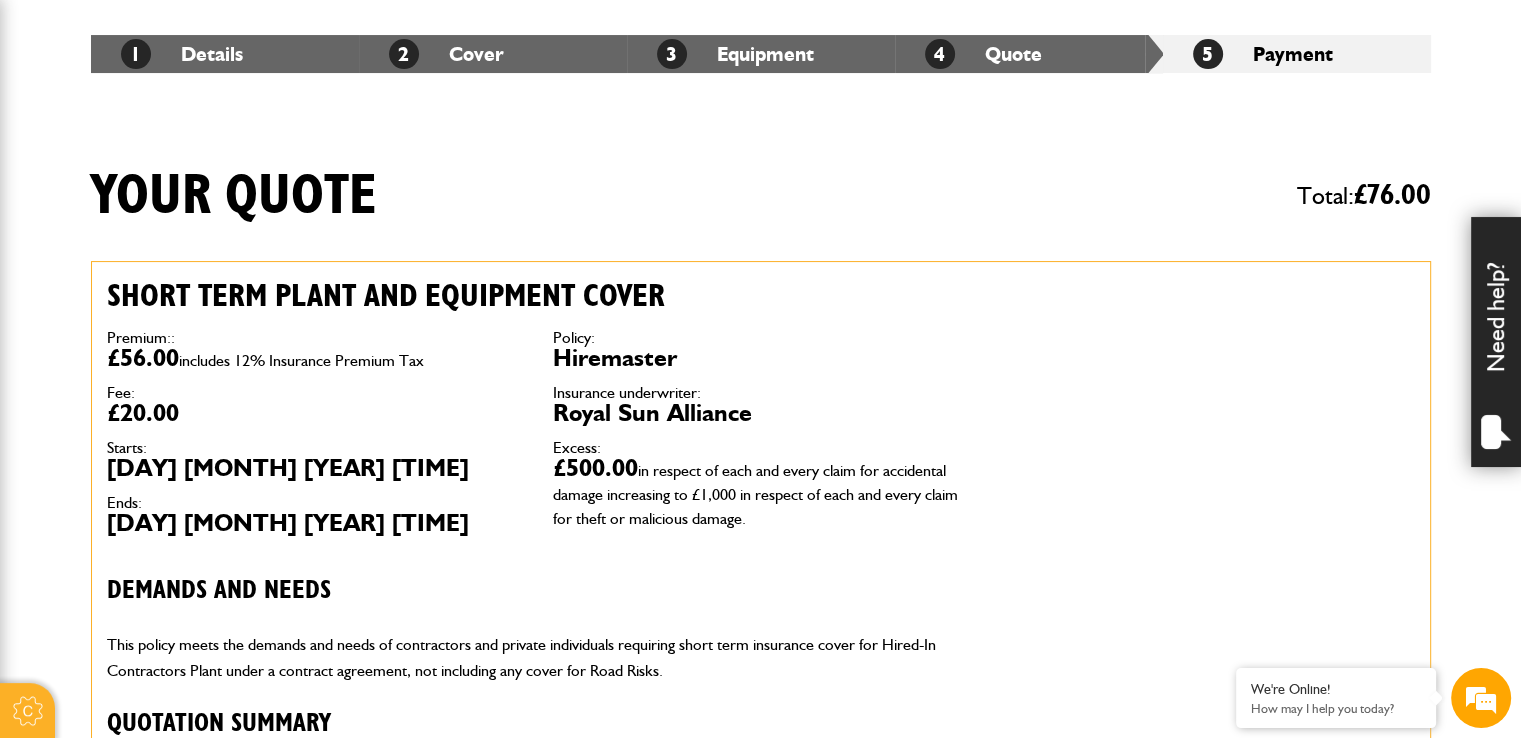 scroll, scrollTop: 360, scrollLeft: 0, axis: vertical 